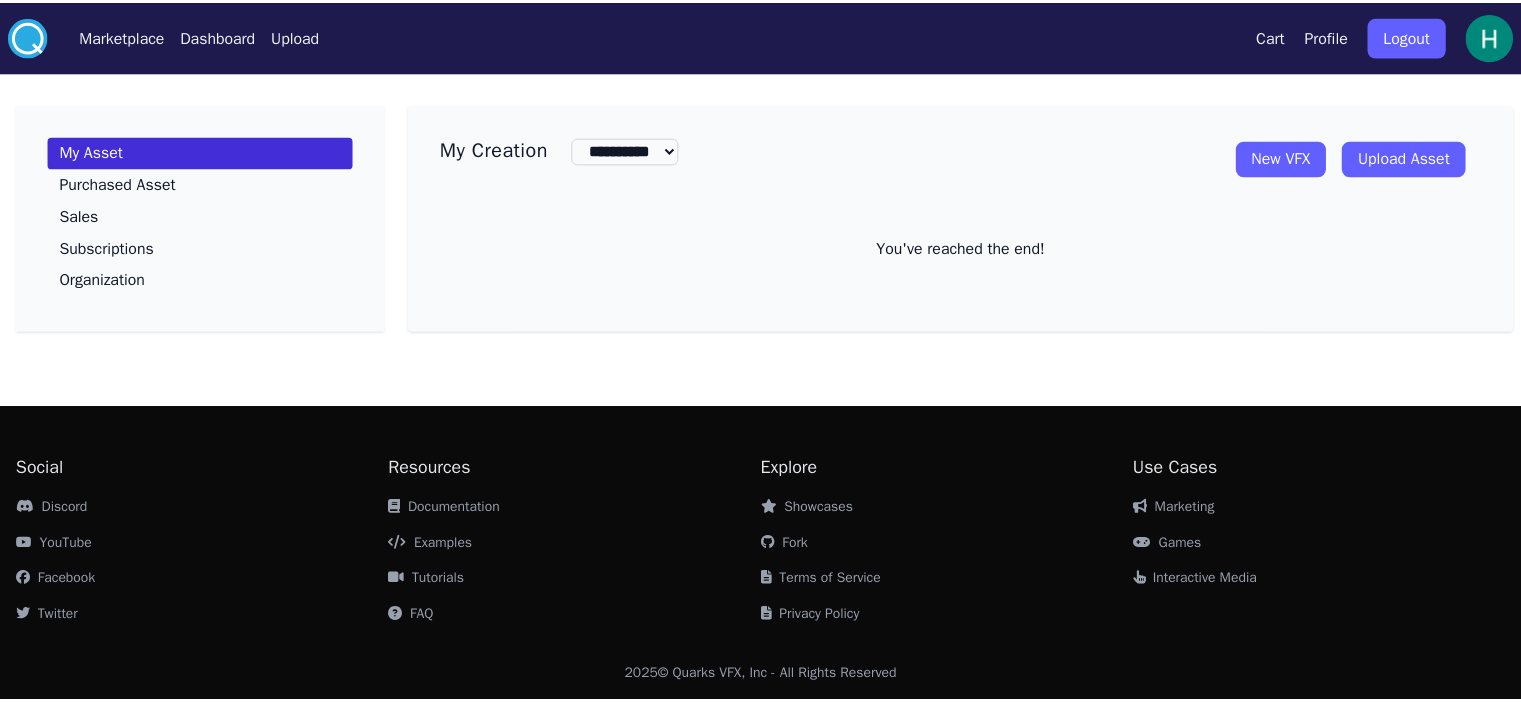 scroll, scrollTop: 0, scrollLeft: 0, axis: both 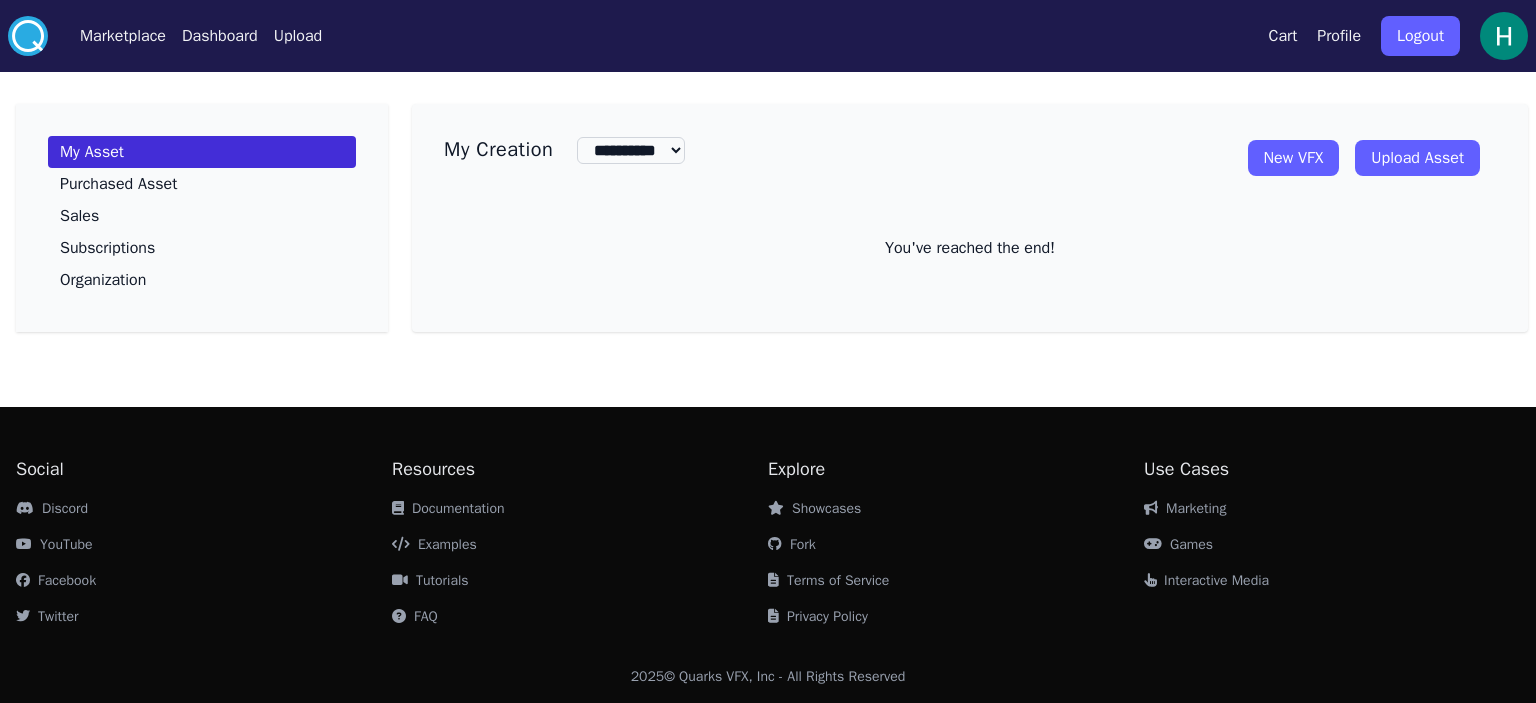 drag, startPoint x: 898, startPoint y: 159, endPoint x: 1040, endPoint y: 151, distance: 142.22517 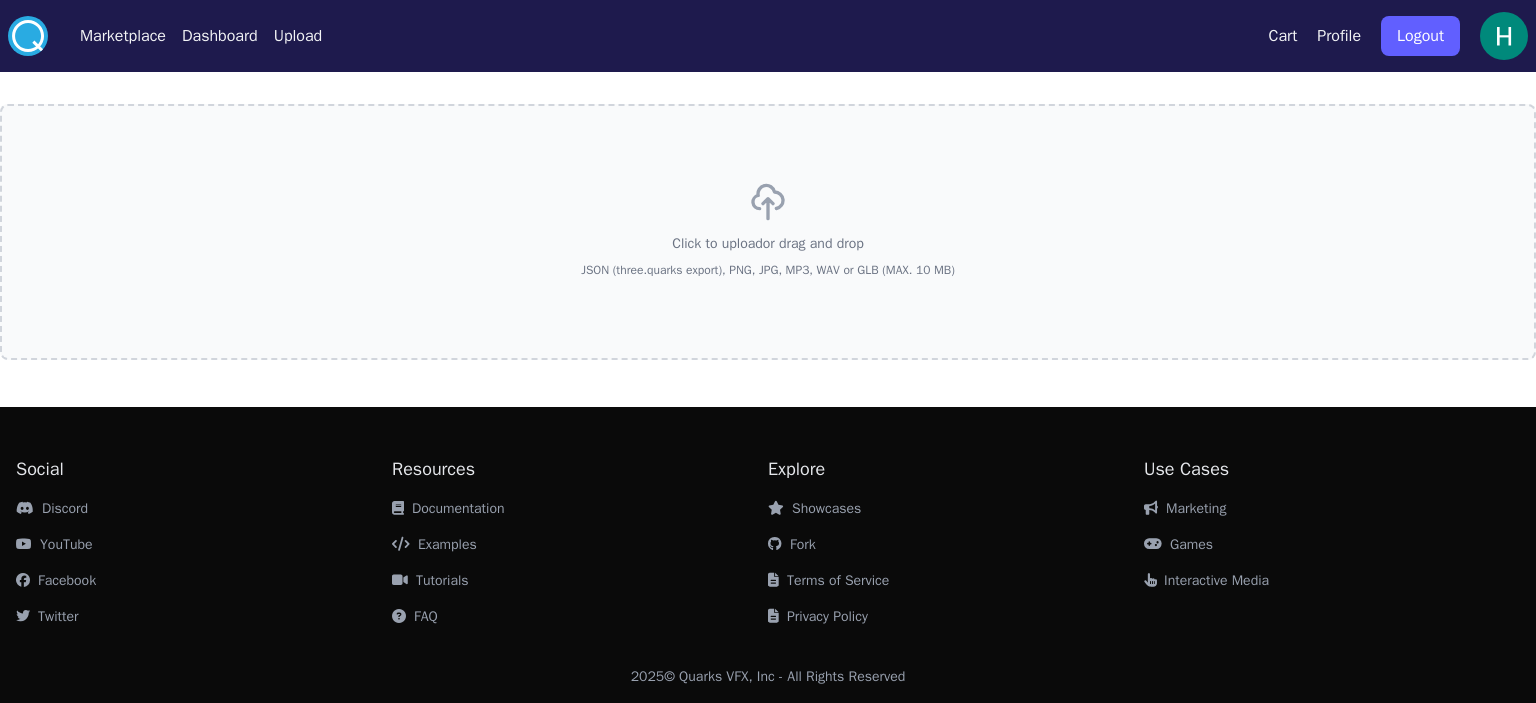 click on "Click to upload  or drag and drop JSON (three.quarks export), PNG, JPG, MP3, WAV or GLB (MAX. 10 MB)" at bounding box center [768, 232] 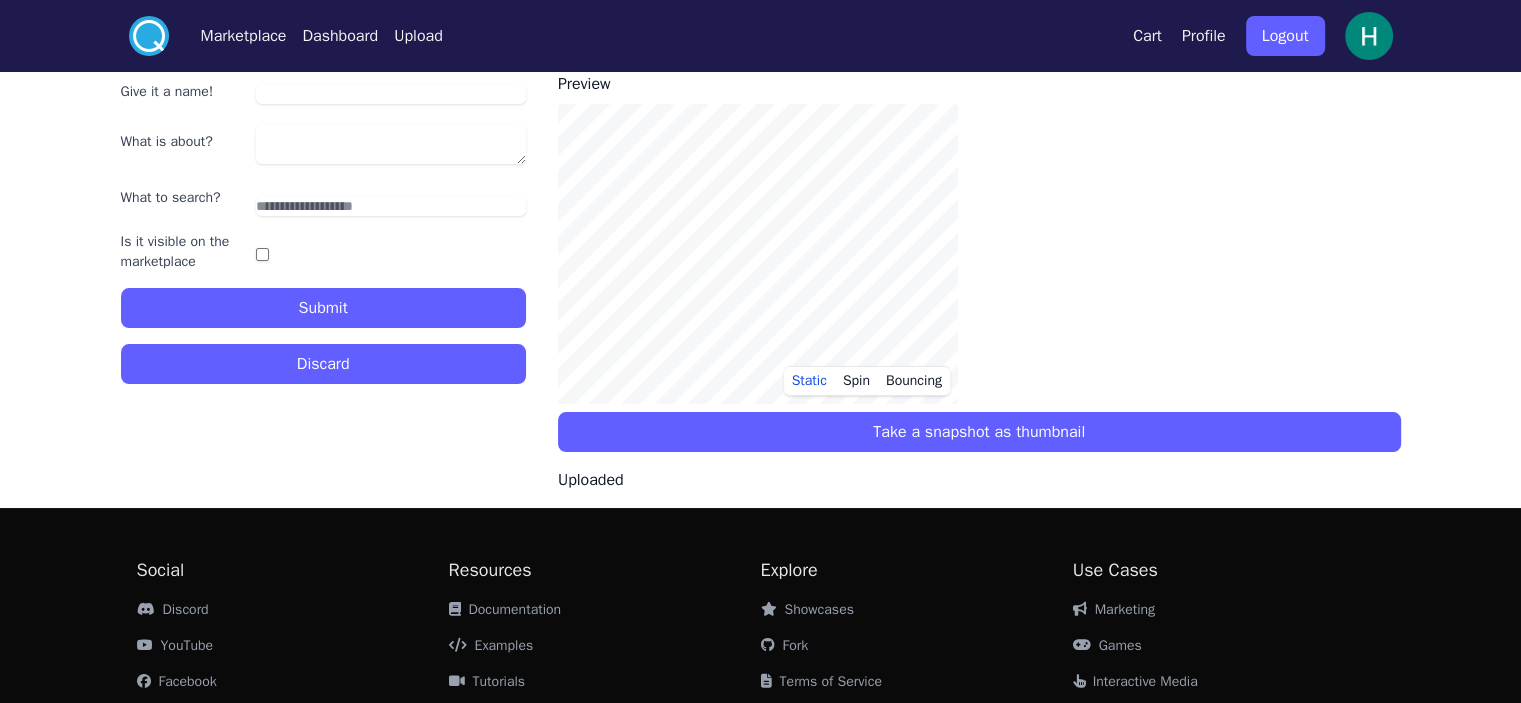 click on "Discard" at bounding box center (323, 364) 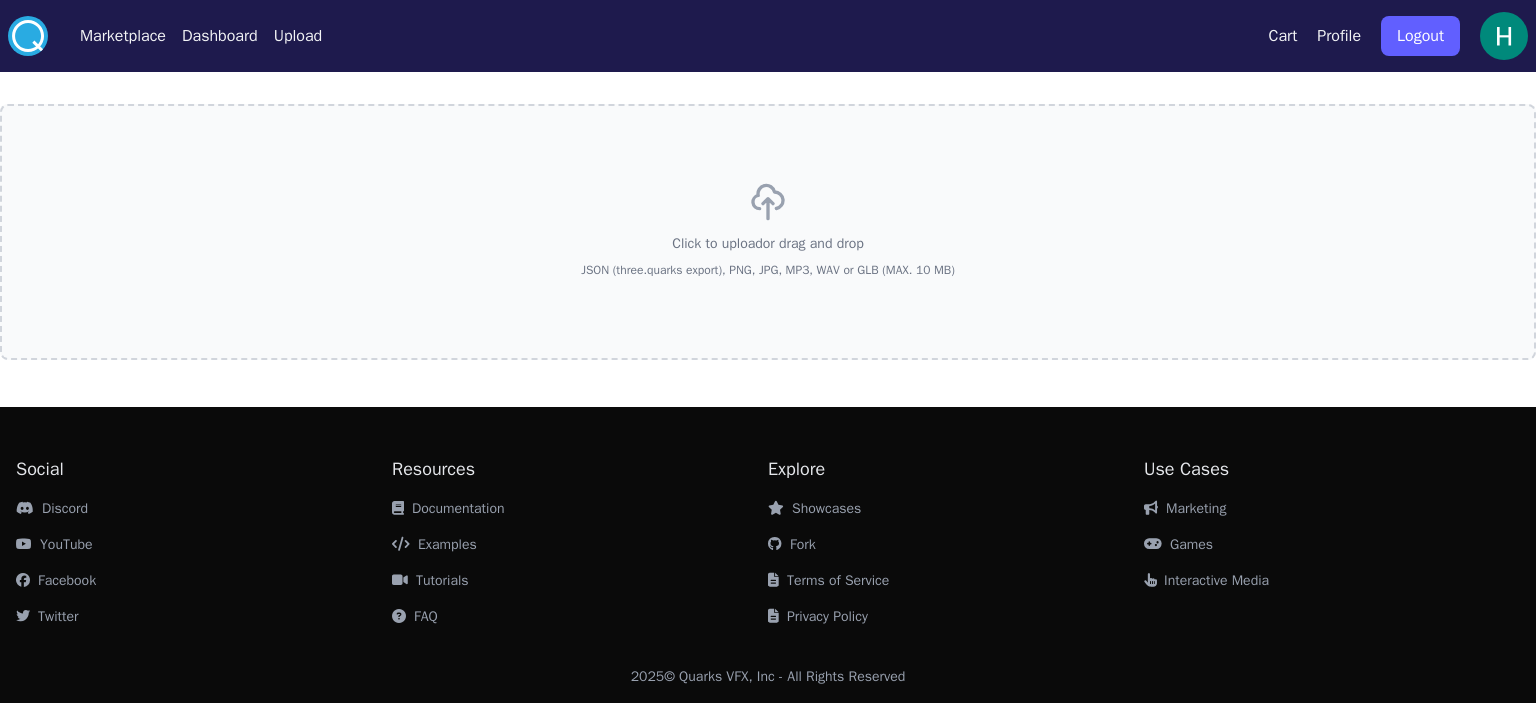 click on "Click to upload  or drag and drop JSON (three.quarks export), PNG, JPG, MP3, WAV or GLB (MAX. 10 MB)" at bounding box center [768, 232] 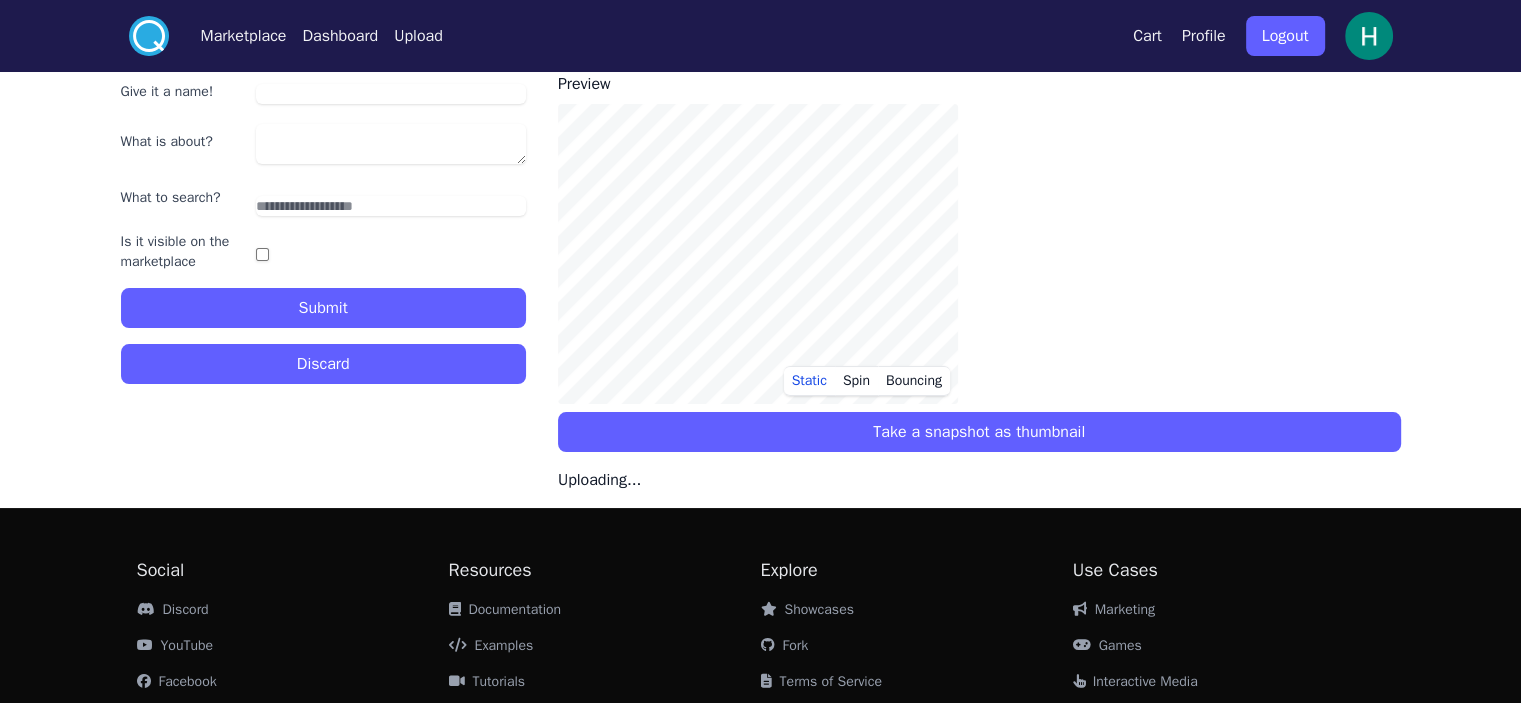 click on "Discard" at bounding box center [323, 364] 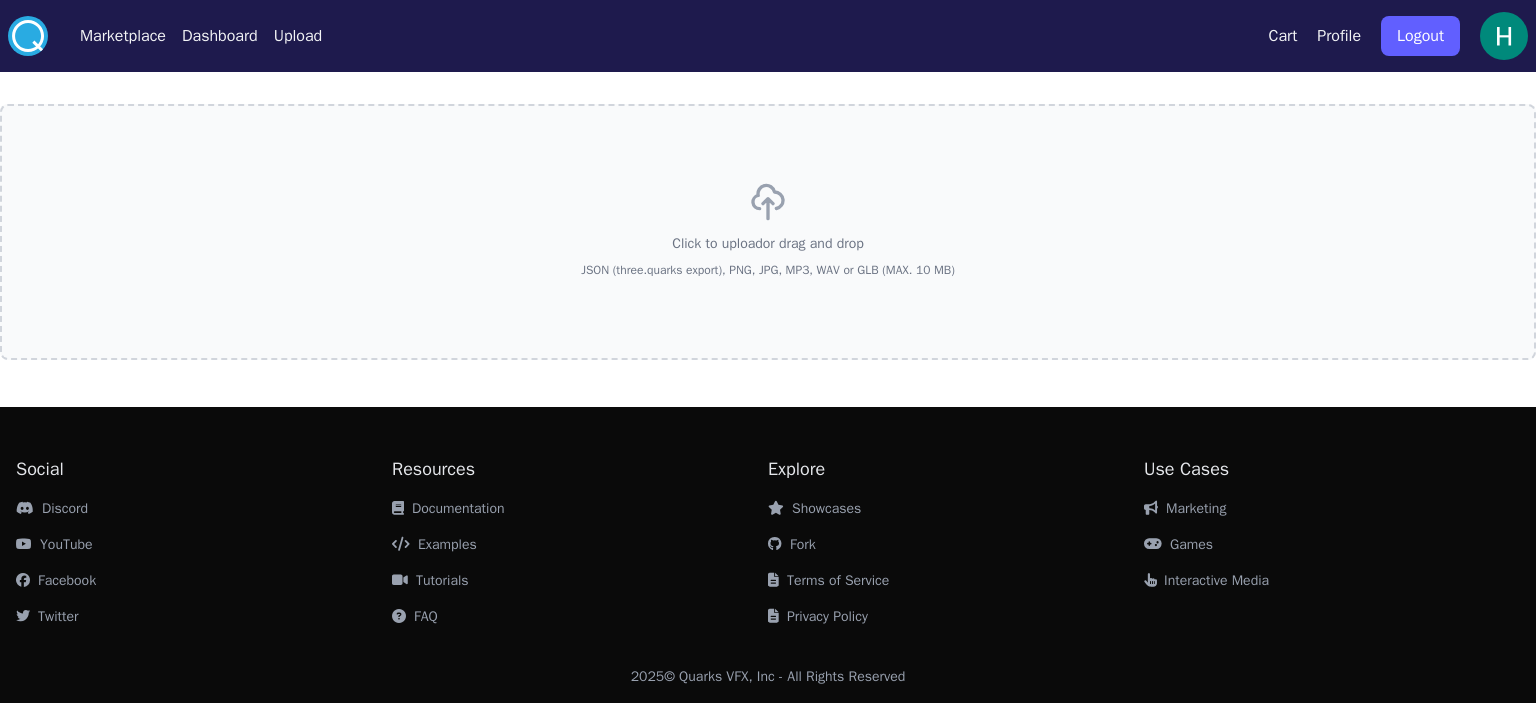 click on "Click to upload  or drag and drop JSON (three.quarks export), PNG, JPG, MP3, WAV or GLB (MAX. 10 MB)" at bounding box center (768, 232) 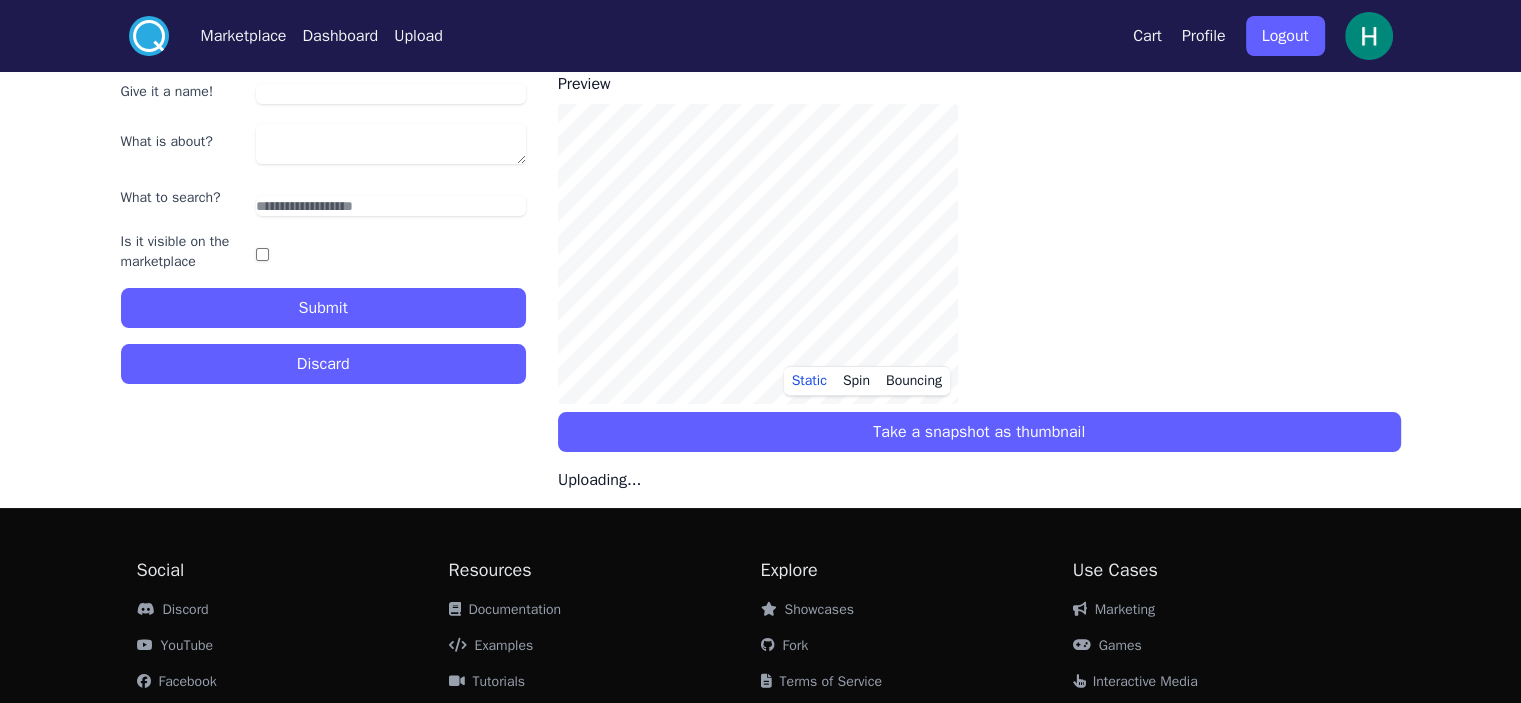 click on "Discard" at bounding box center (323, 364) 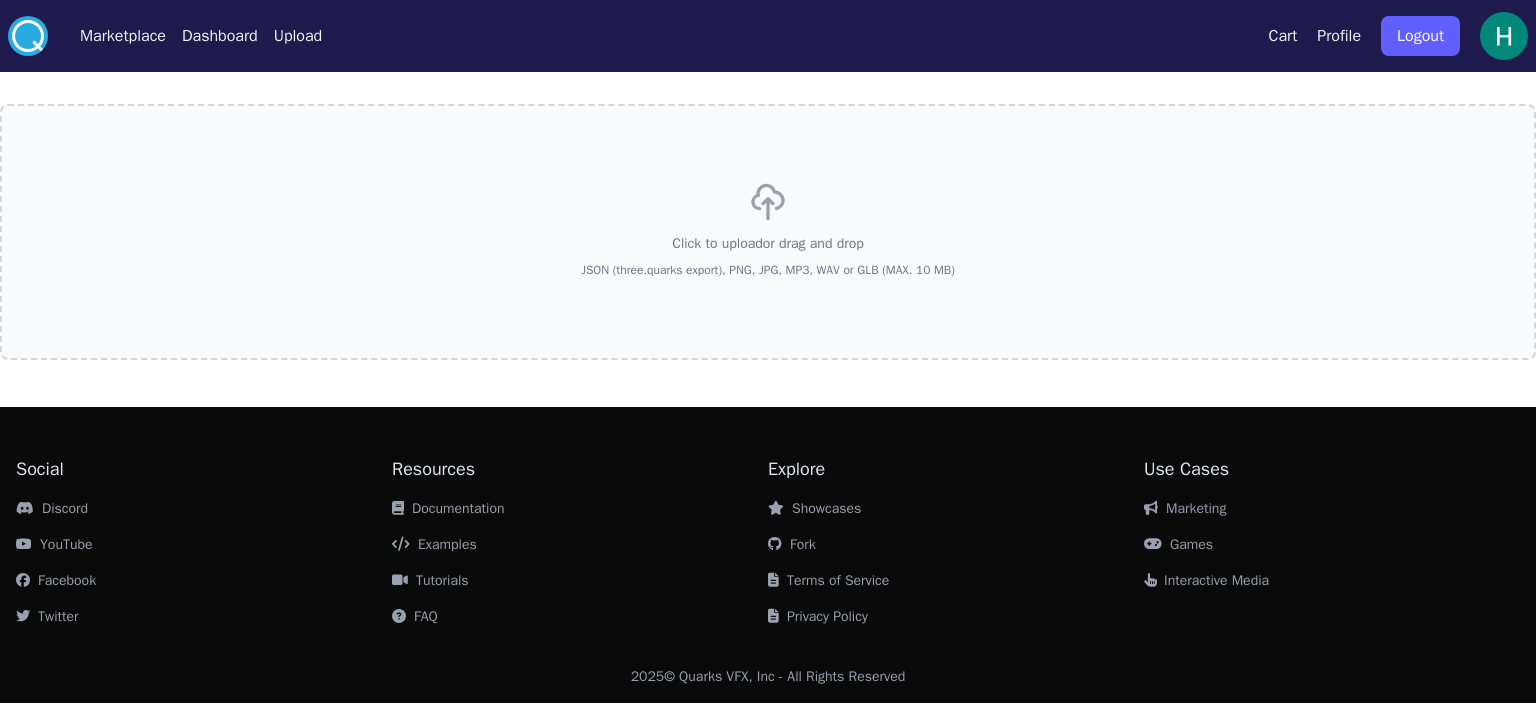 click on "Click to upload  or drag and drop JSON (three.quarks export), PNG, JPG, MP3, WAV or GLB (MAX. 10 MB)" at bounding box center (768, 232) 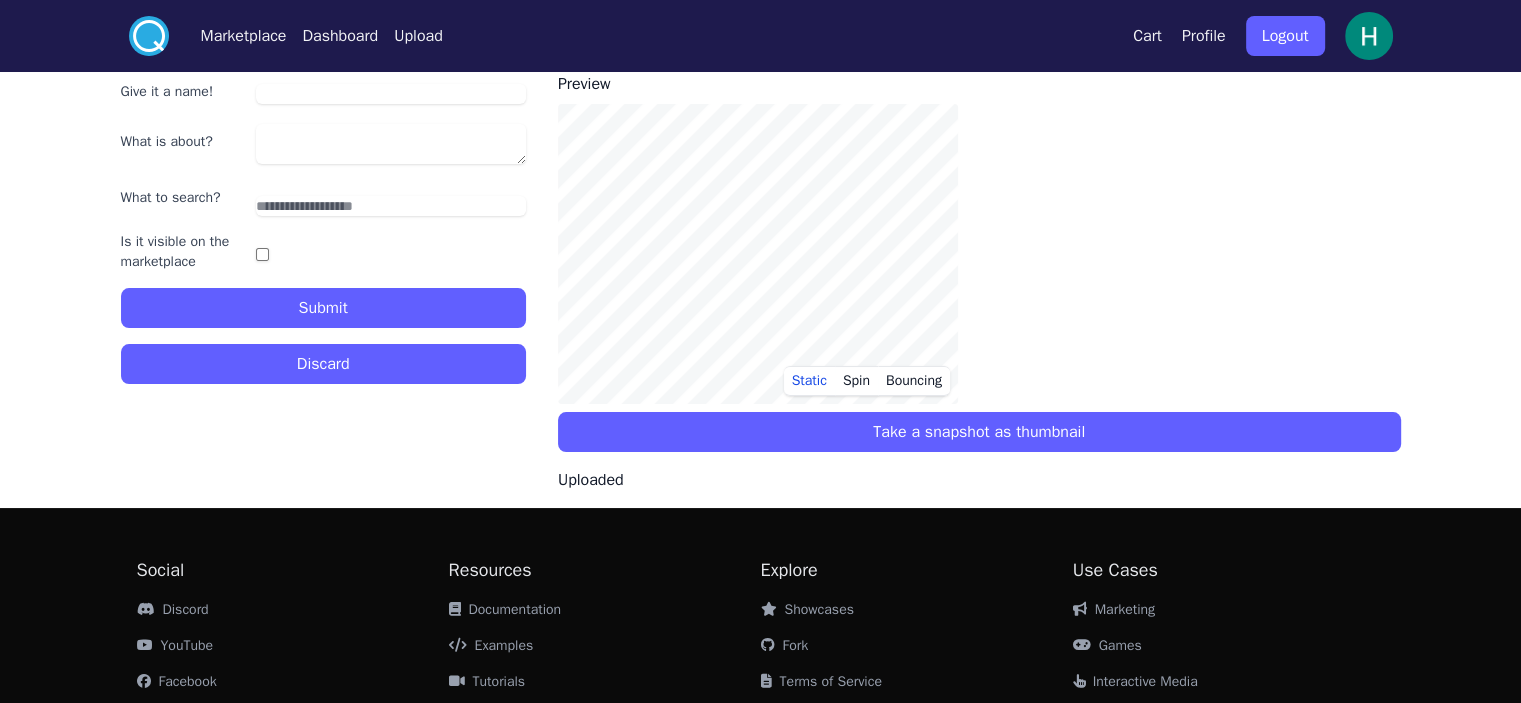 click on "Give it a name! What is about? What to search? Is it visible on the marketplace Submit Discard" at bounding box center (323, 282) 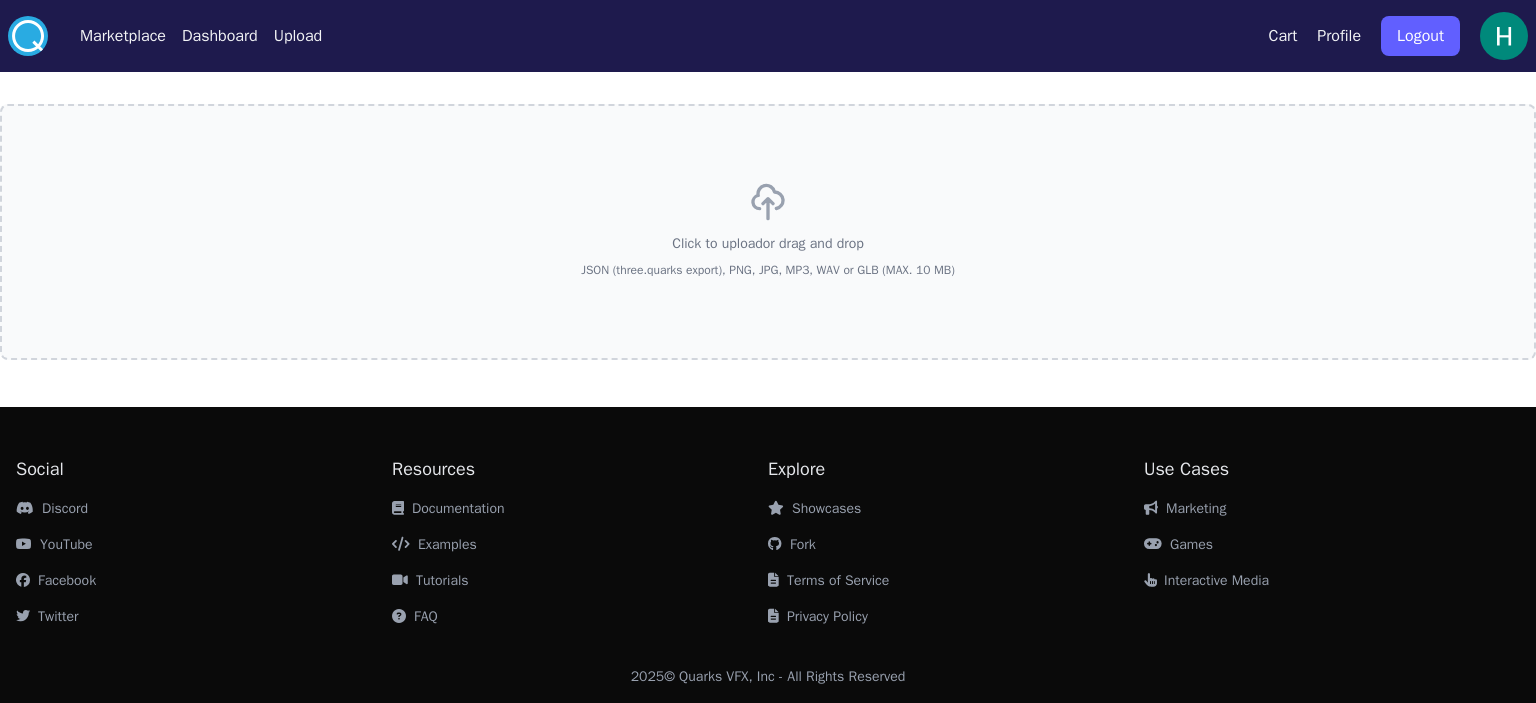 click on "Click to upload  or drag and drop JSON (three.quarks export), PNG, JPG, MP3, WAV or GLB (MAX. 10 MB)" at bounding box center (768, 232) 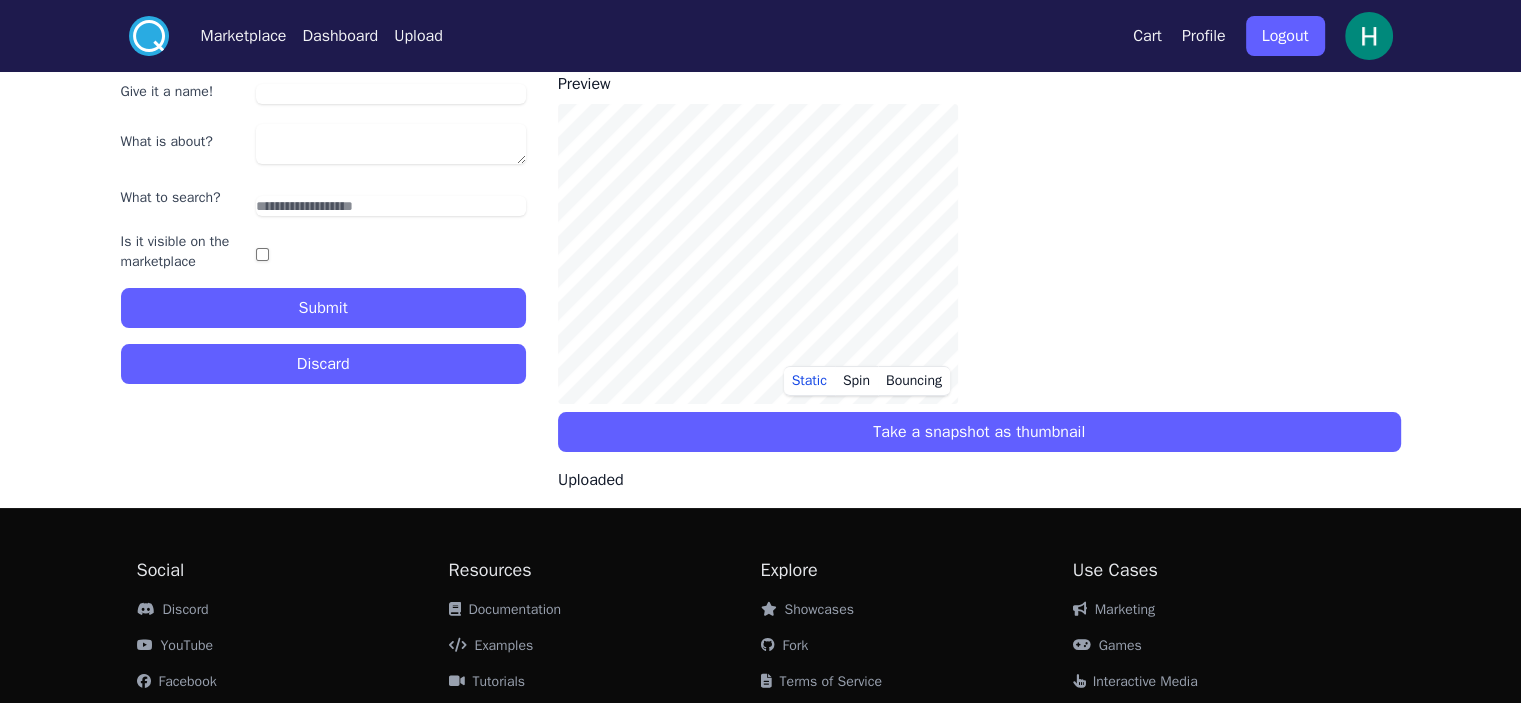 click on "Discard" at bounding box center [323, 364] 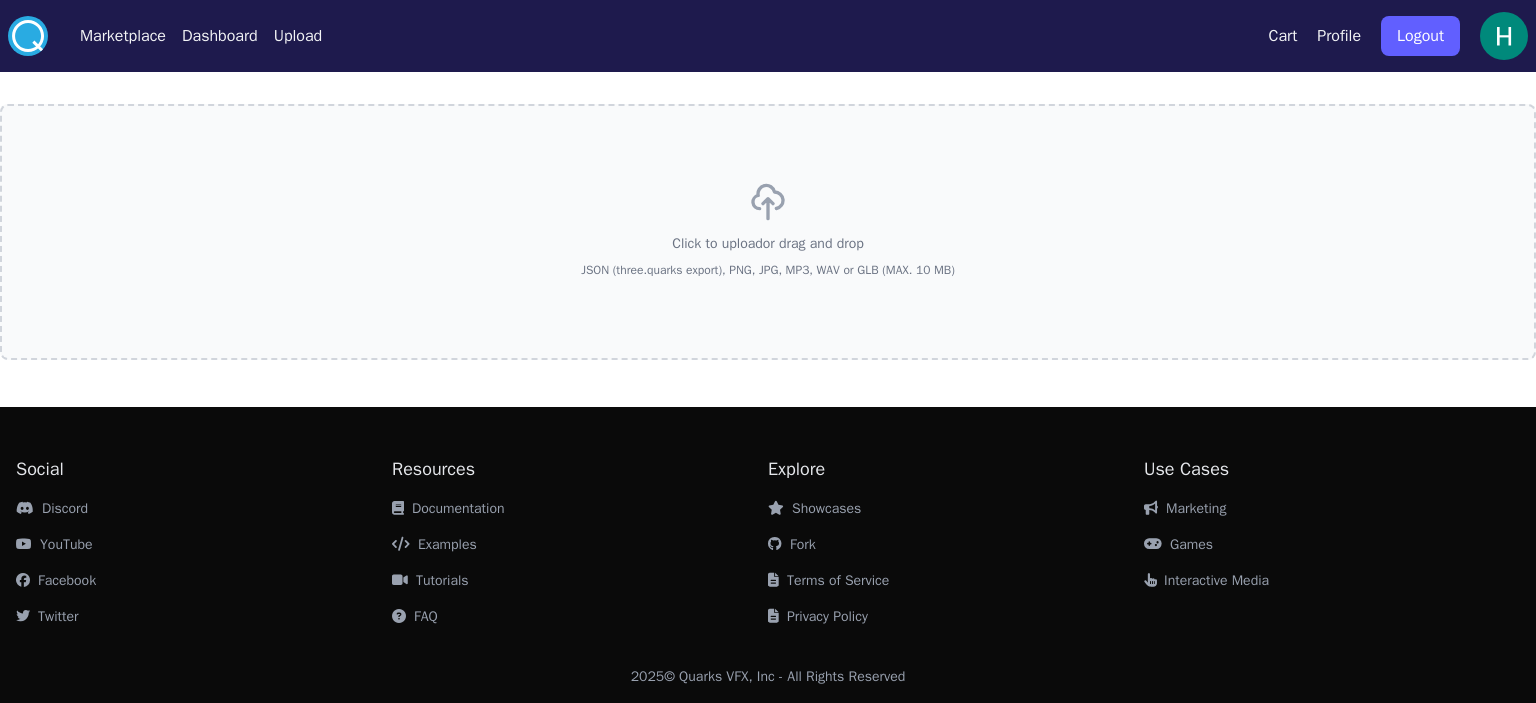 click on "Click to upload  or drag and drop JSON (three.quarks export), PNG, JPG, MP3, WAV or GLB (MAX. 10 MB)" at bounding box center (768, 232) 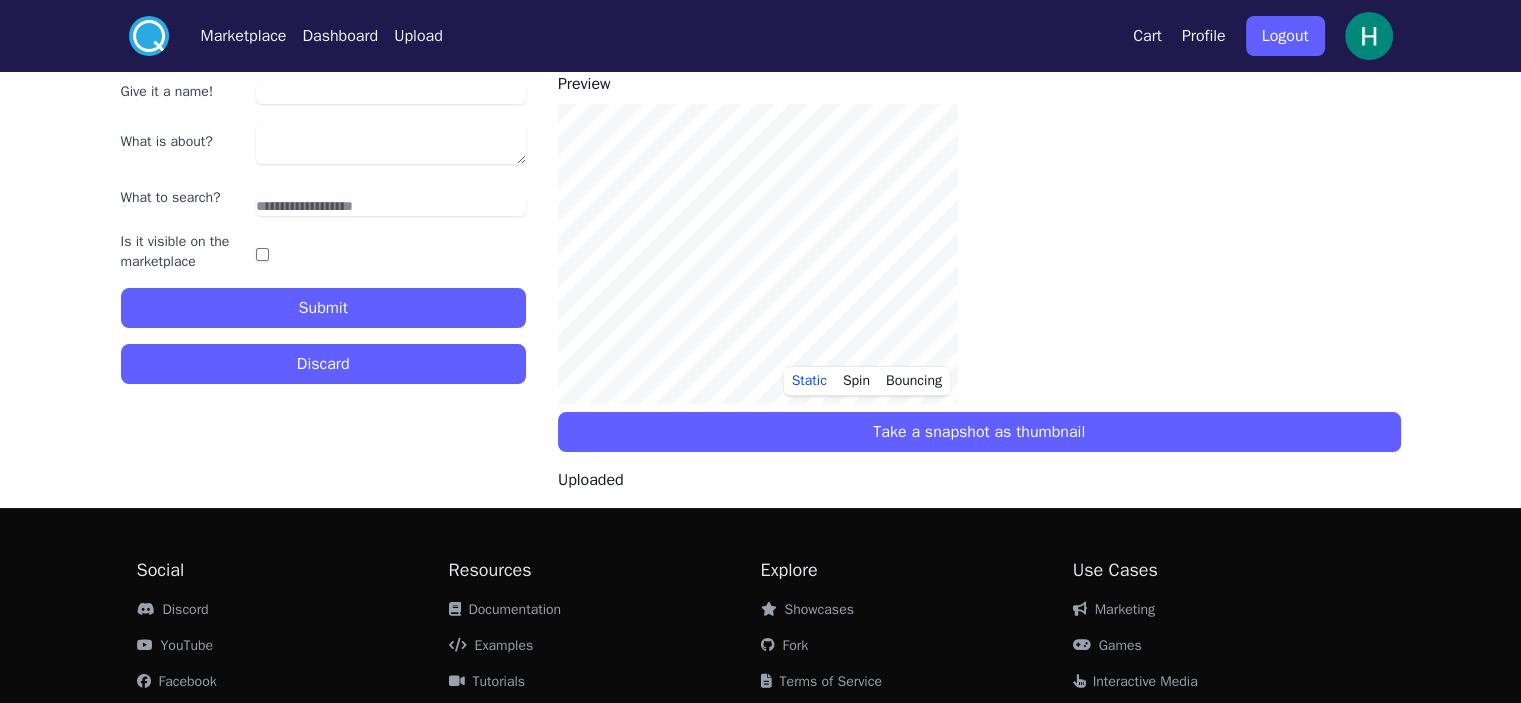 click on "Take a snapshot as thumbnail" at bounding box center (979, 432) 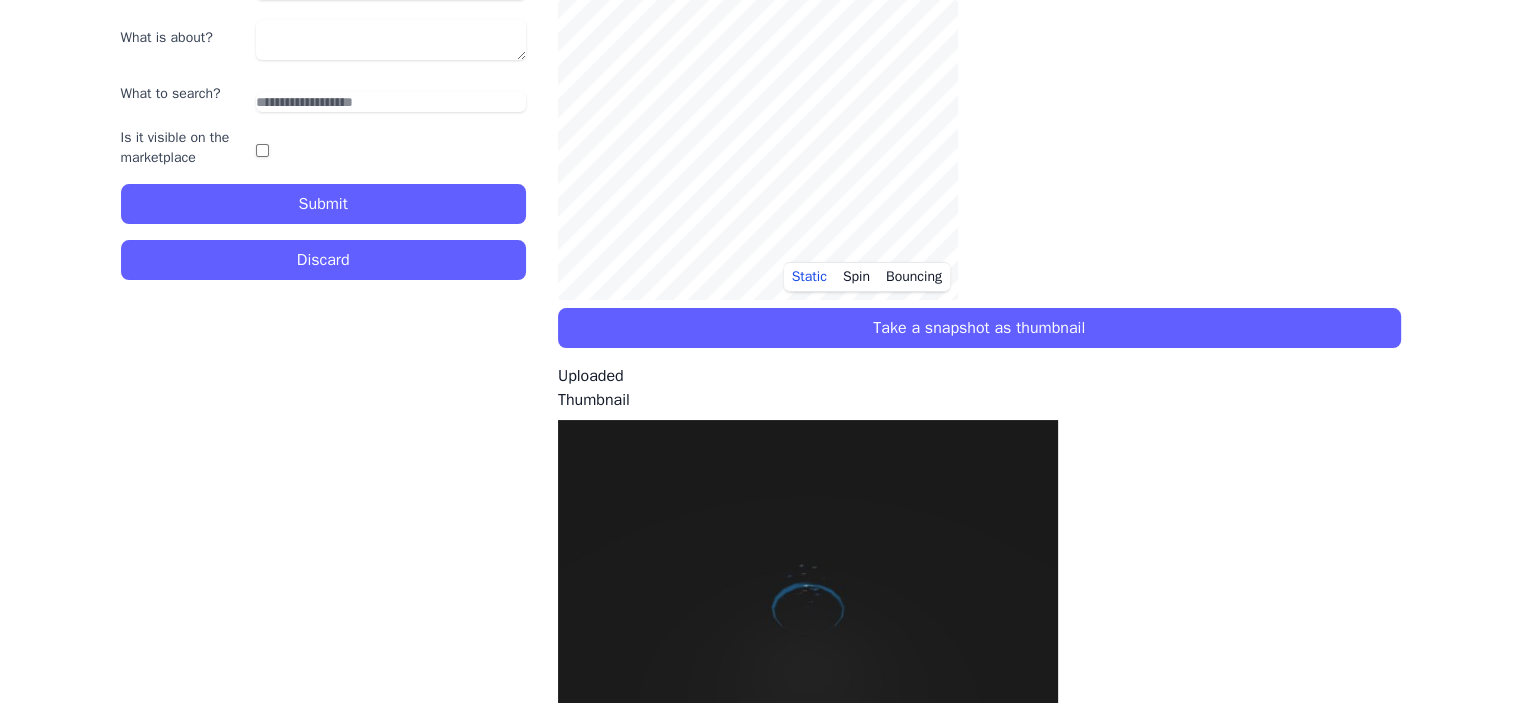 scroll, scrollTop: 100, scrollLeft: 0, axis: vertical 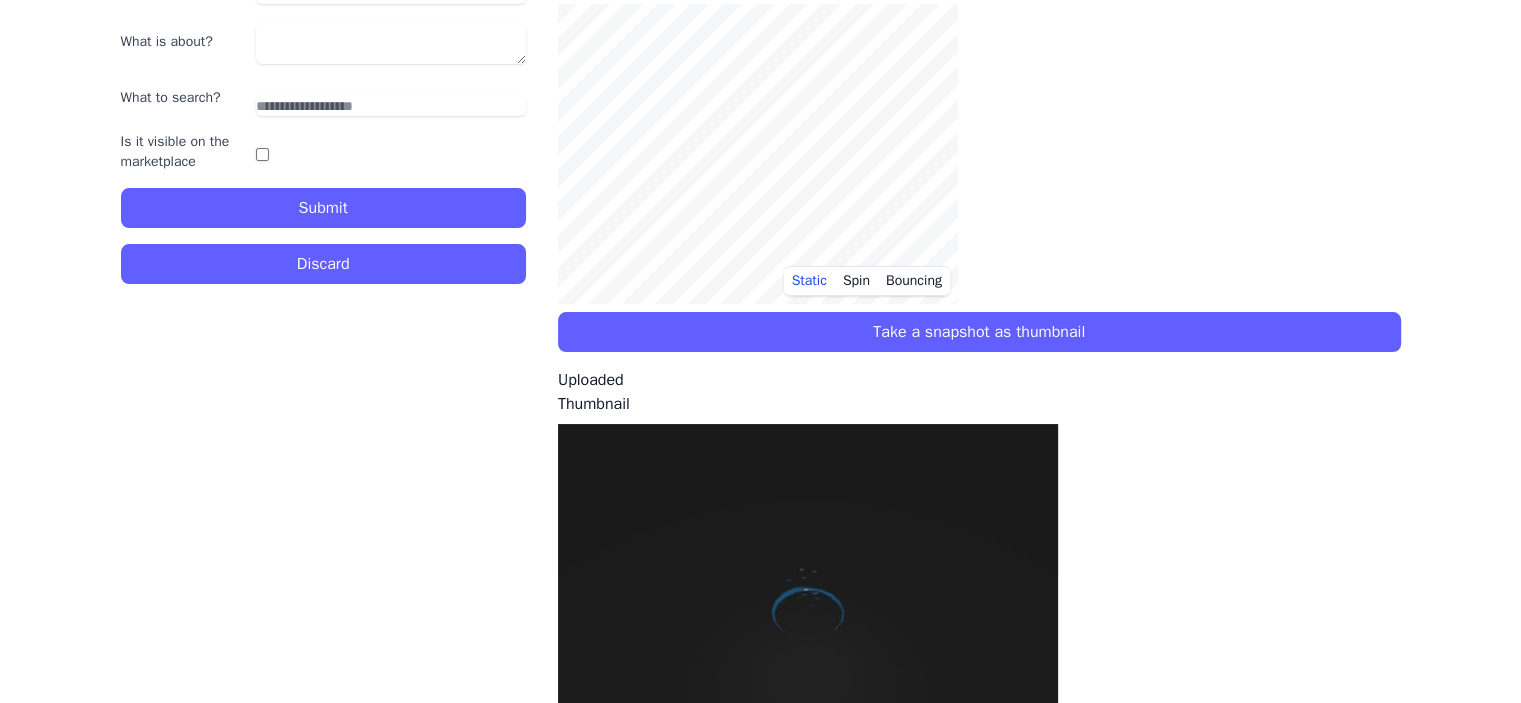 click on "Take a snapshot as thumbnail" at bounding box center [979, 332] 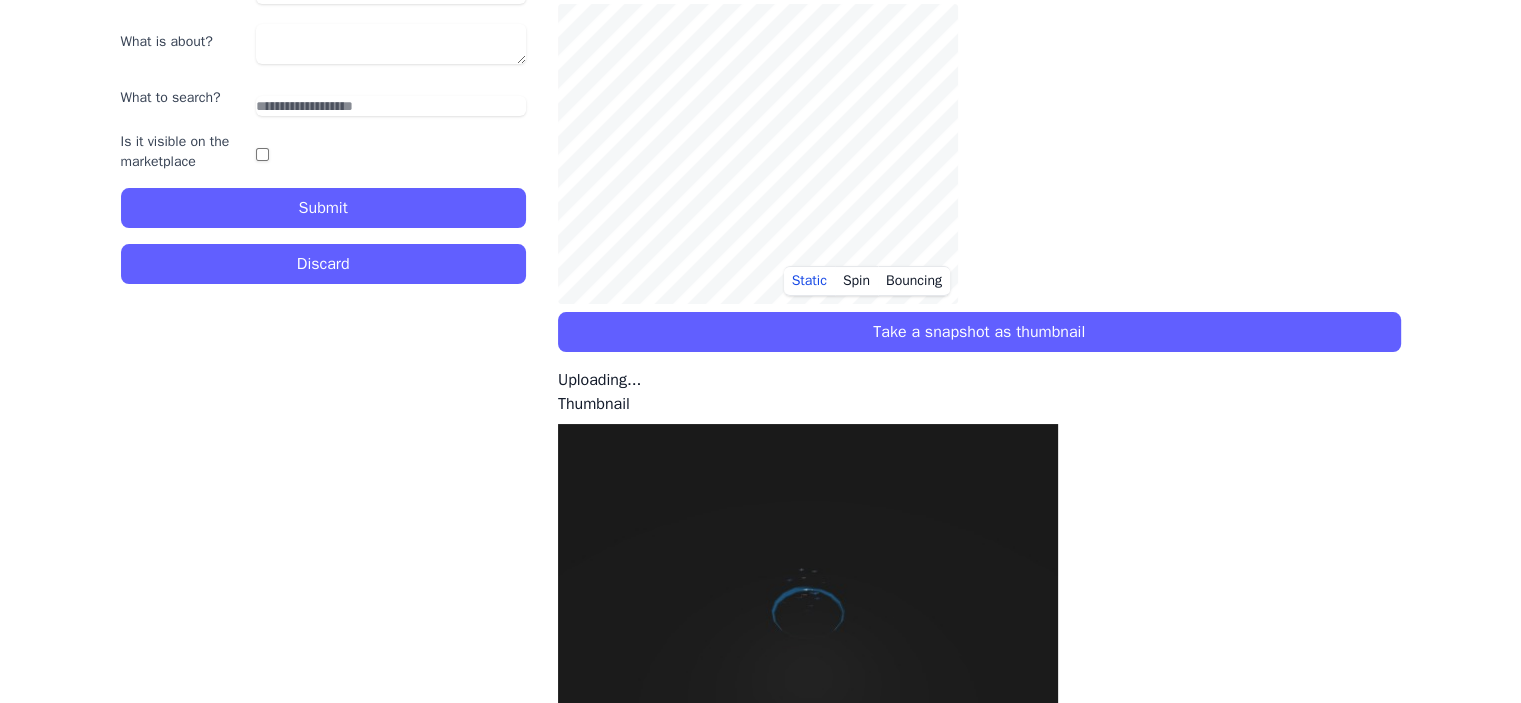click on "Take a snapshot as thumbnail" at bounding box center [979, 332] 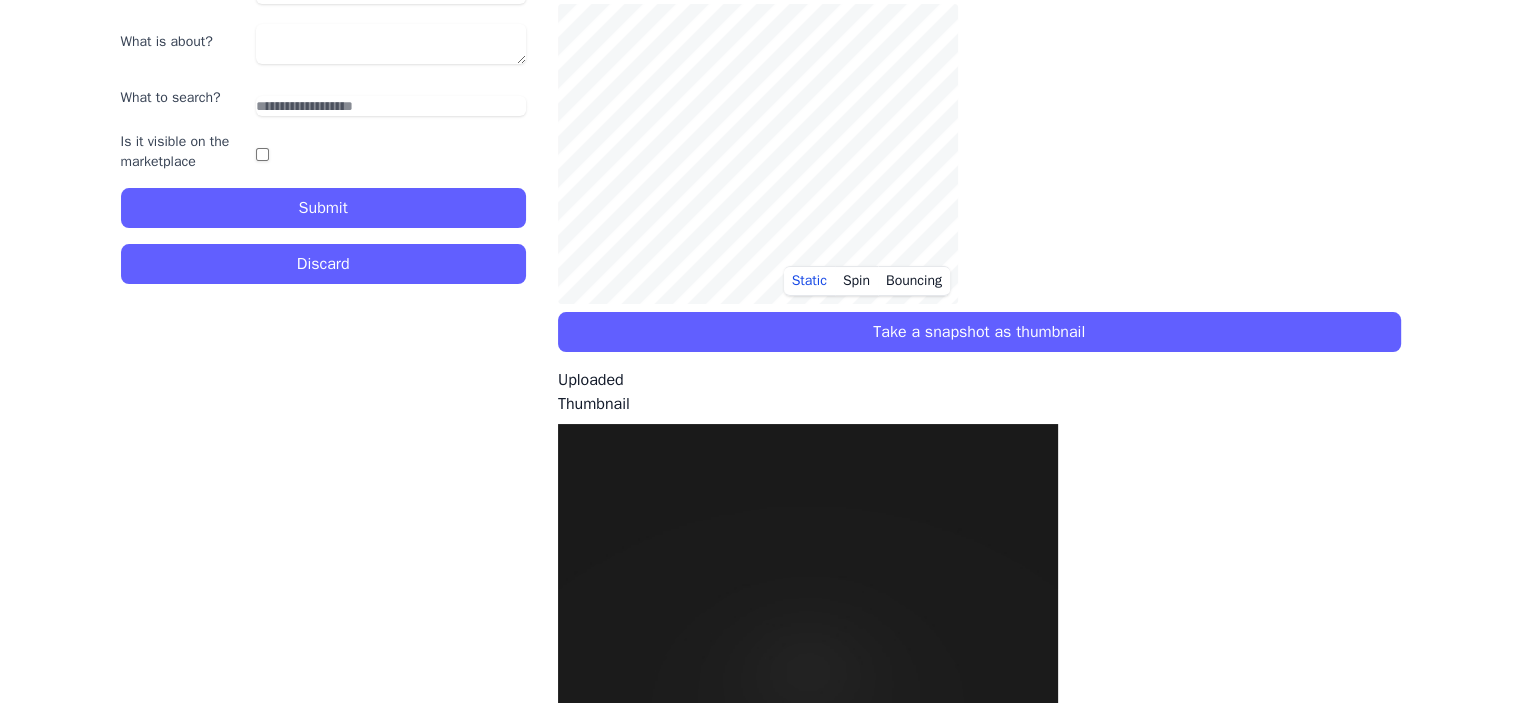click on "Take a snapshot as thumbnail" at bounding box center [979, 332] 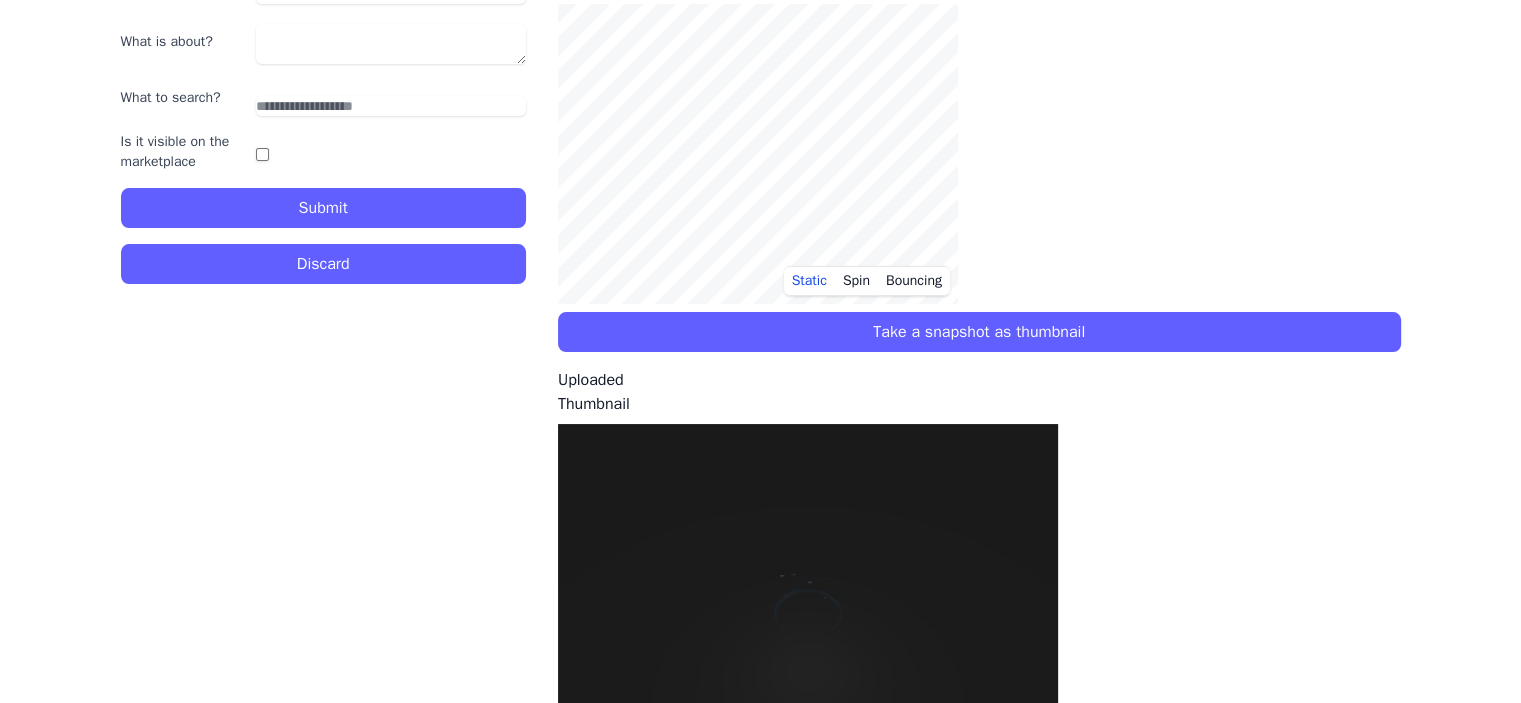 click on "Take a snapshot as thumbnail" at bounding box center (979, 332) 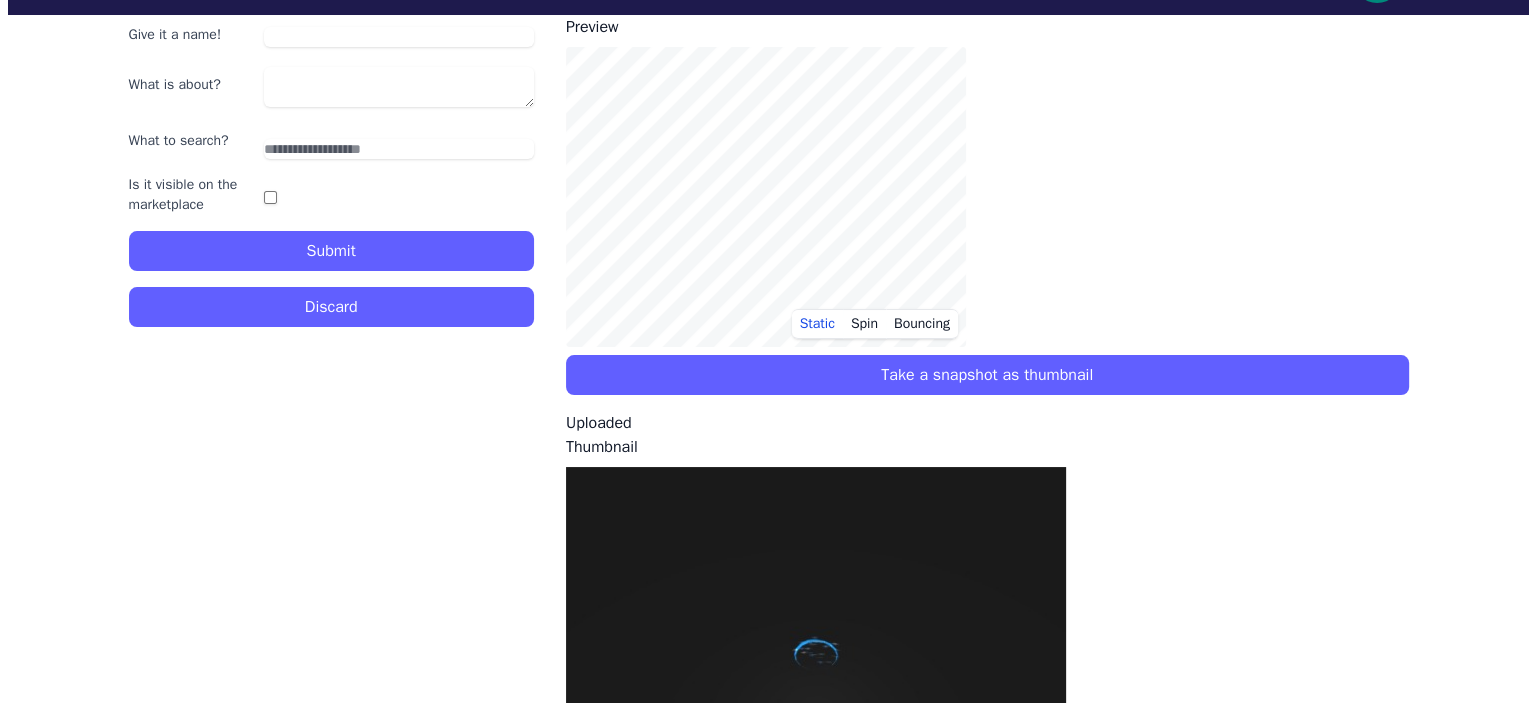 scroll, scrollTop: 0, scrollLeft: 0, axis: both 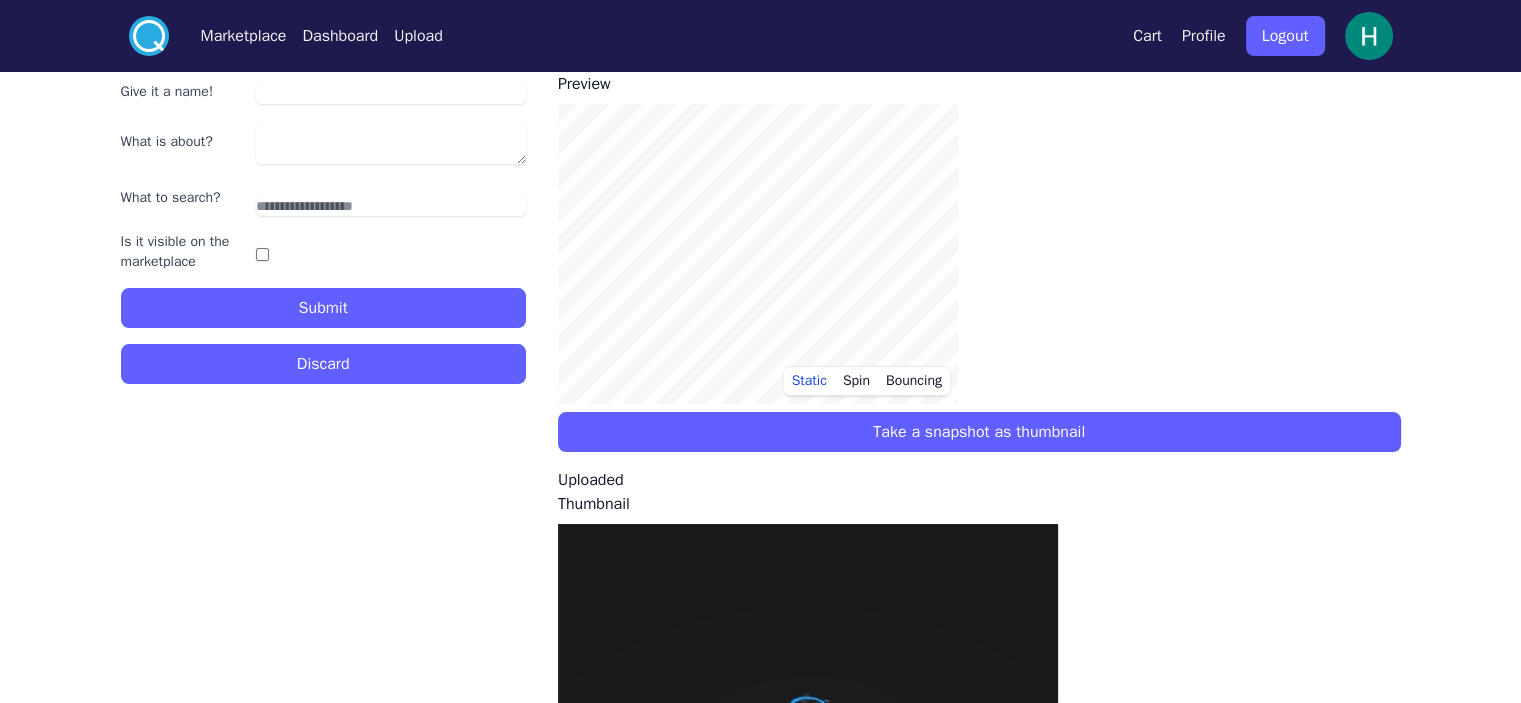 click on "Give it a name! What is about? What to search? Is it visible on the marketplace Submit" at bounding box center [323, 204] 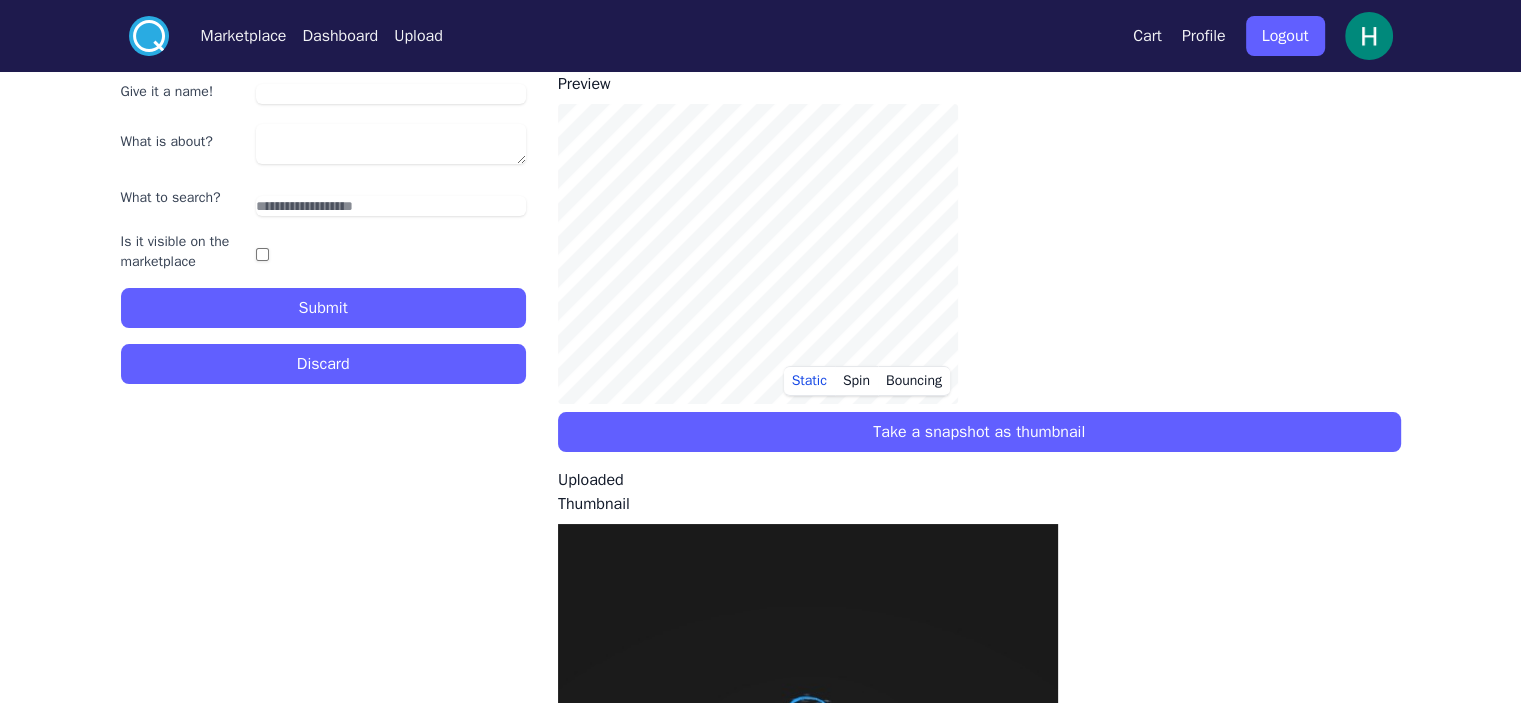 click on "Give it a name!" at bounding box center (391, 94) 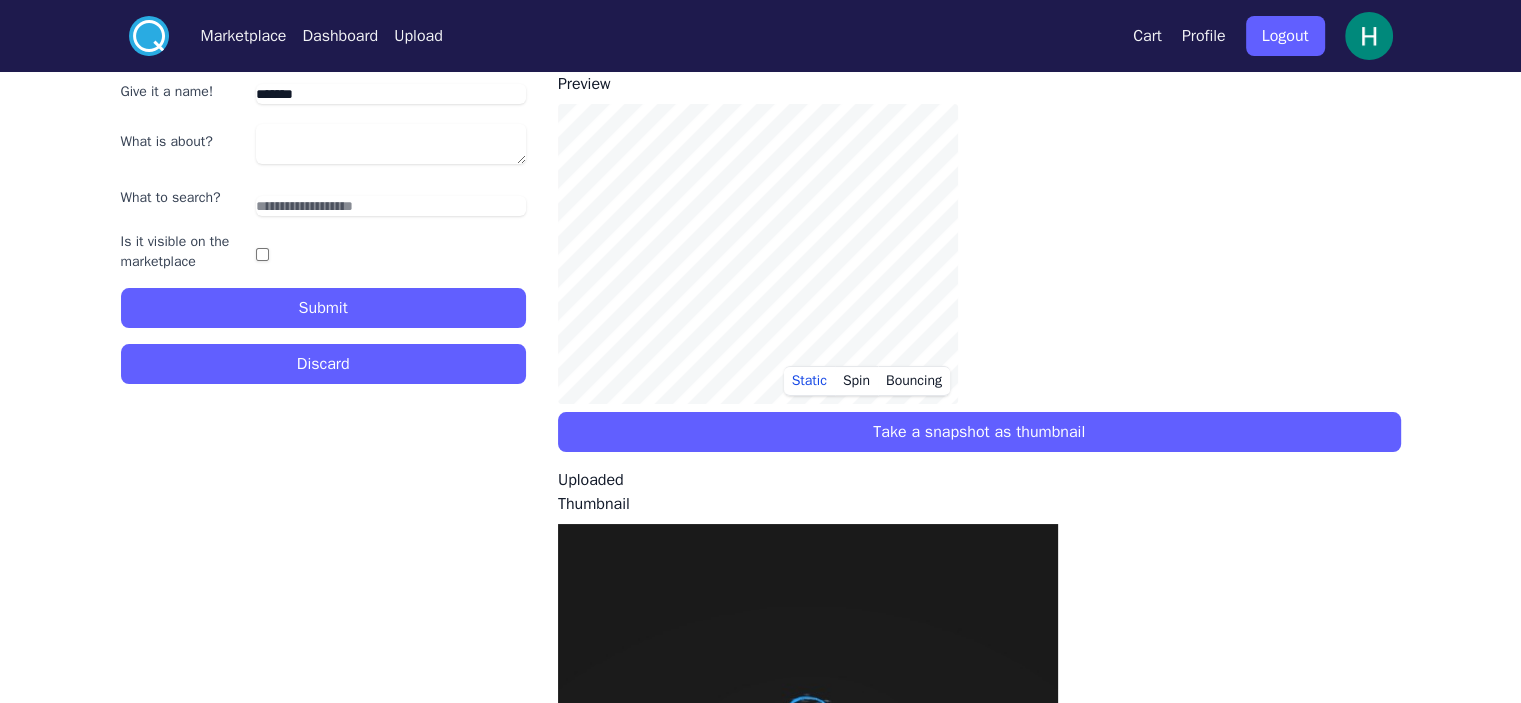 type on "*******" 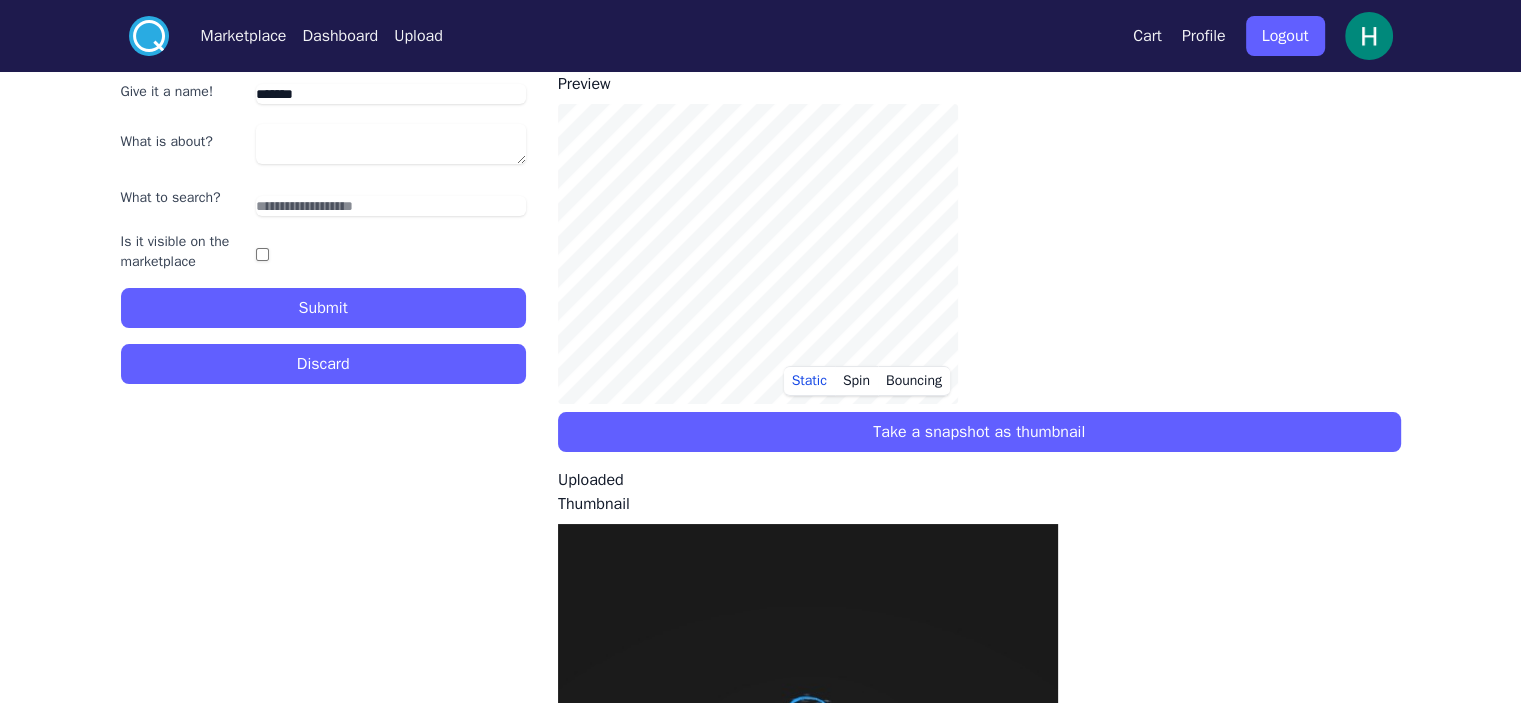 click on "What is about?" at bounding box center (391, 144) 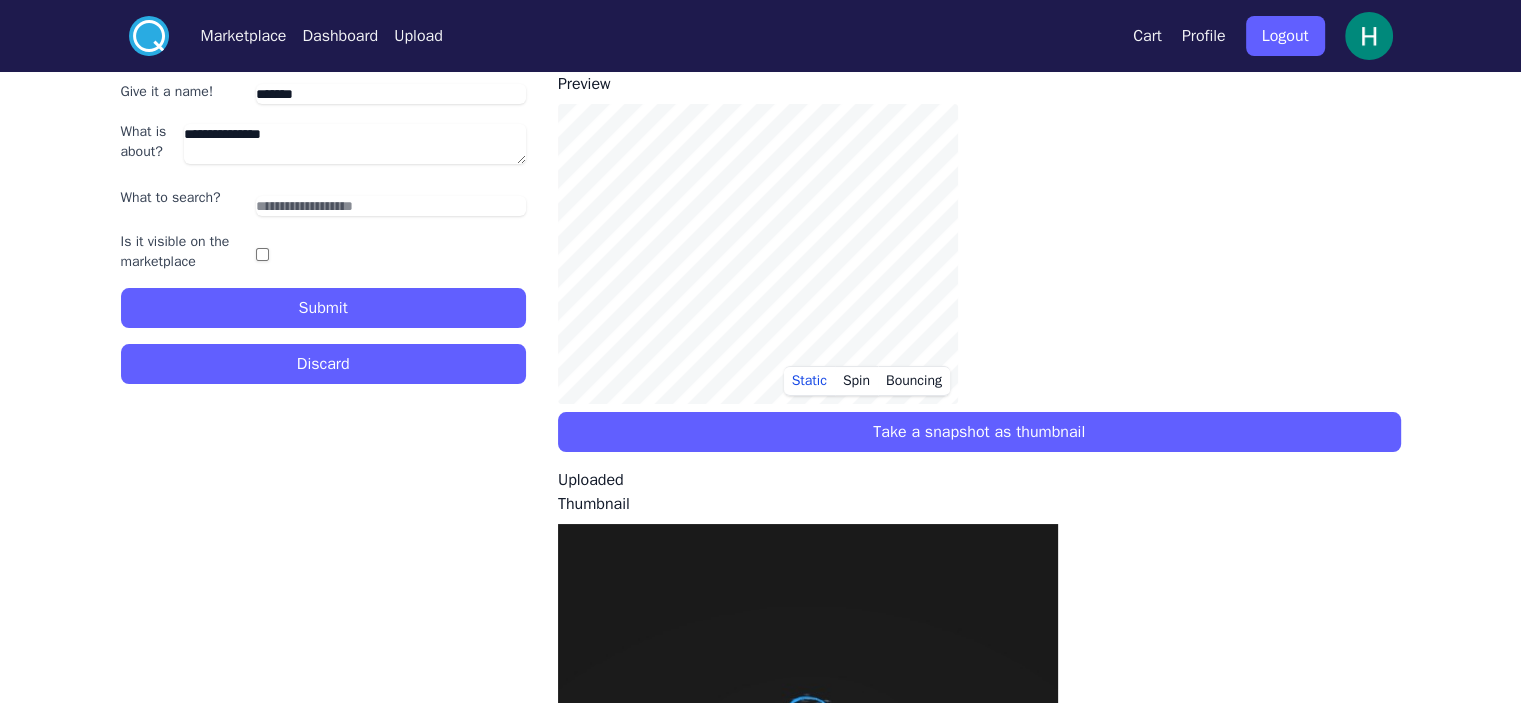 type on "**********" 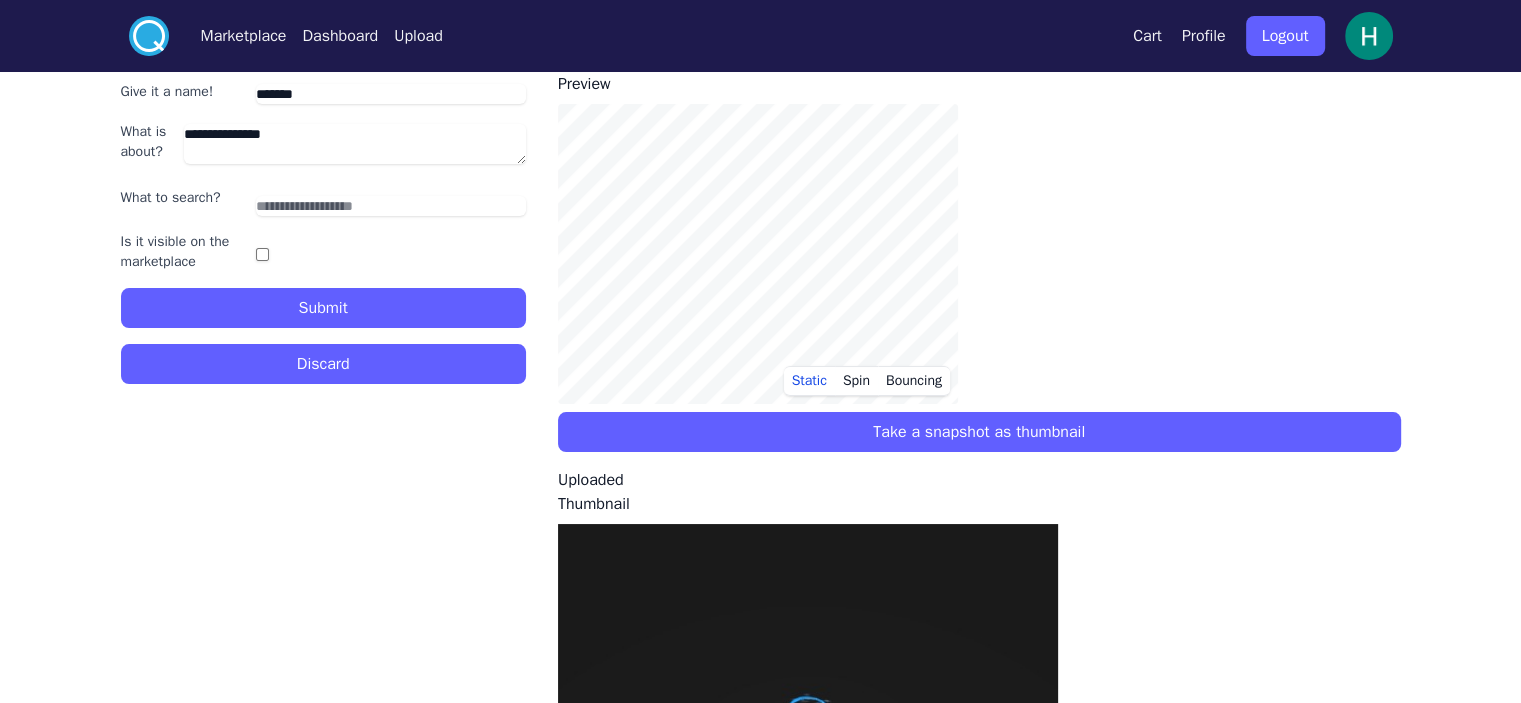click at bounding box center [391, 198] 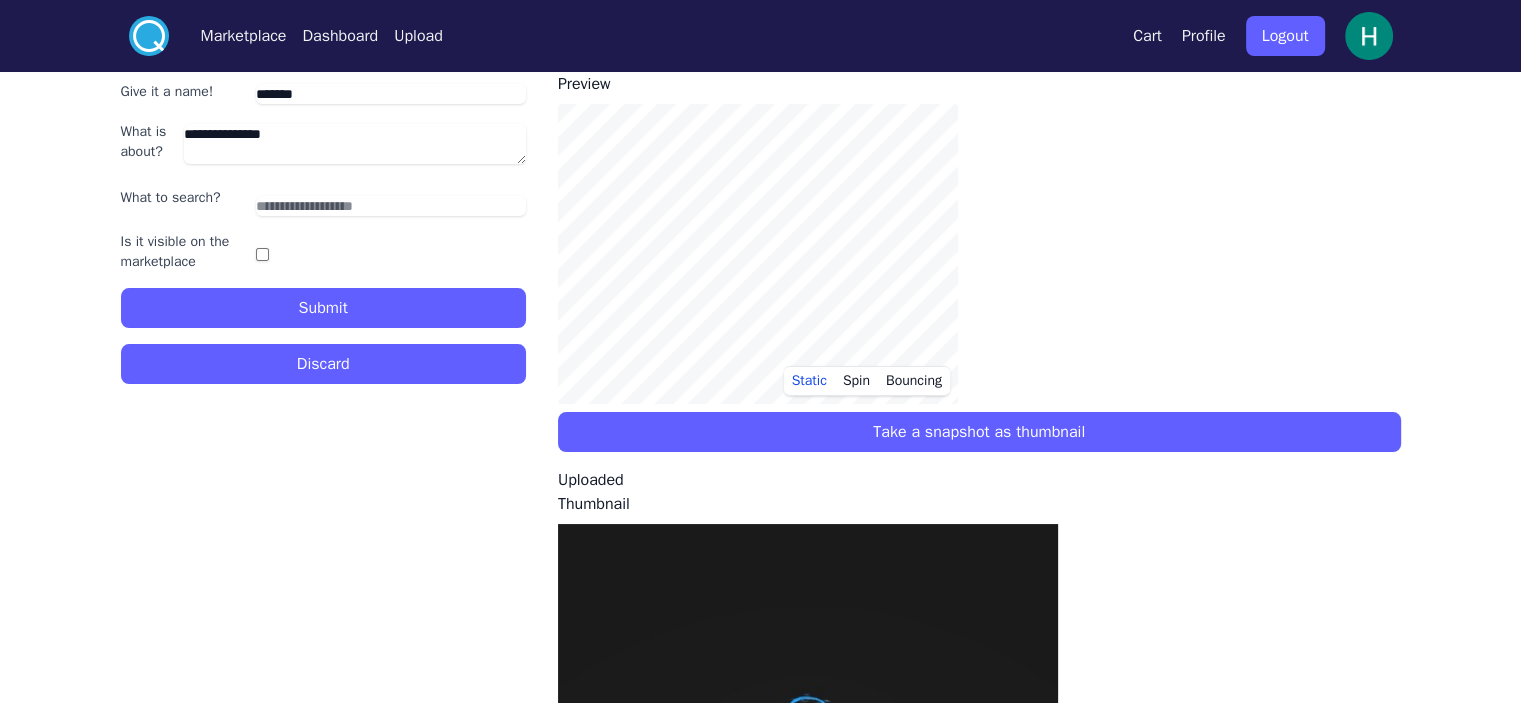 click at bounding box center [391, 202] 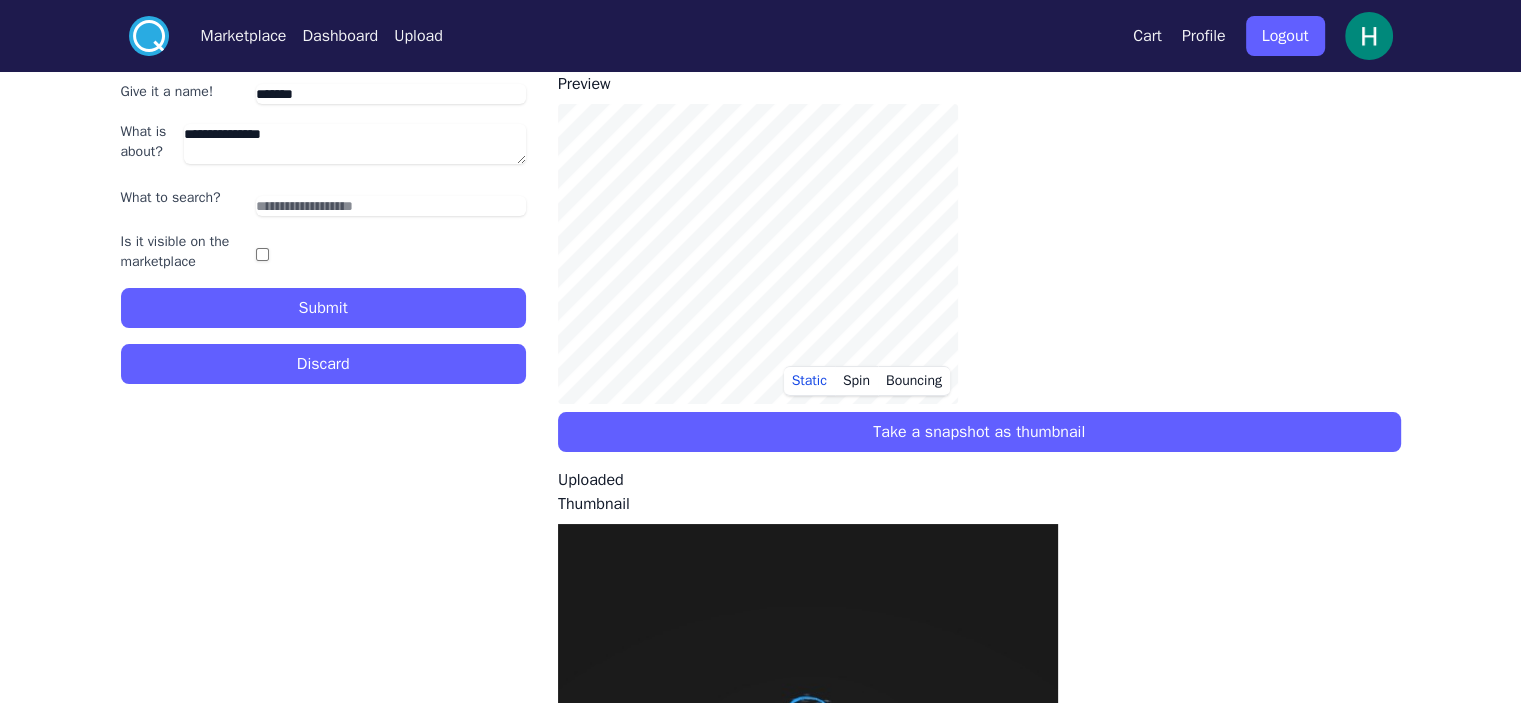 click at bounding box center [391, 206] 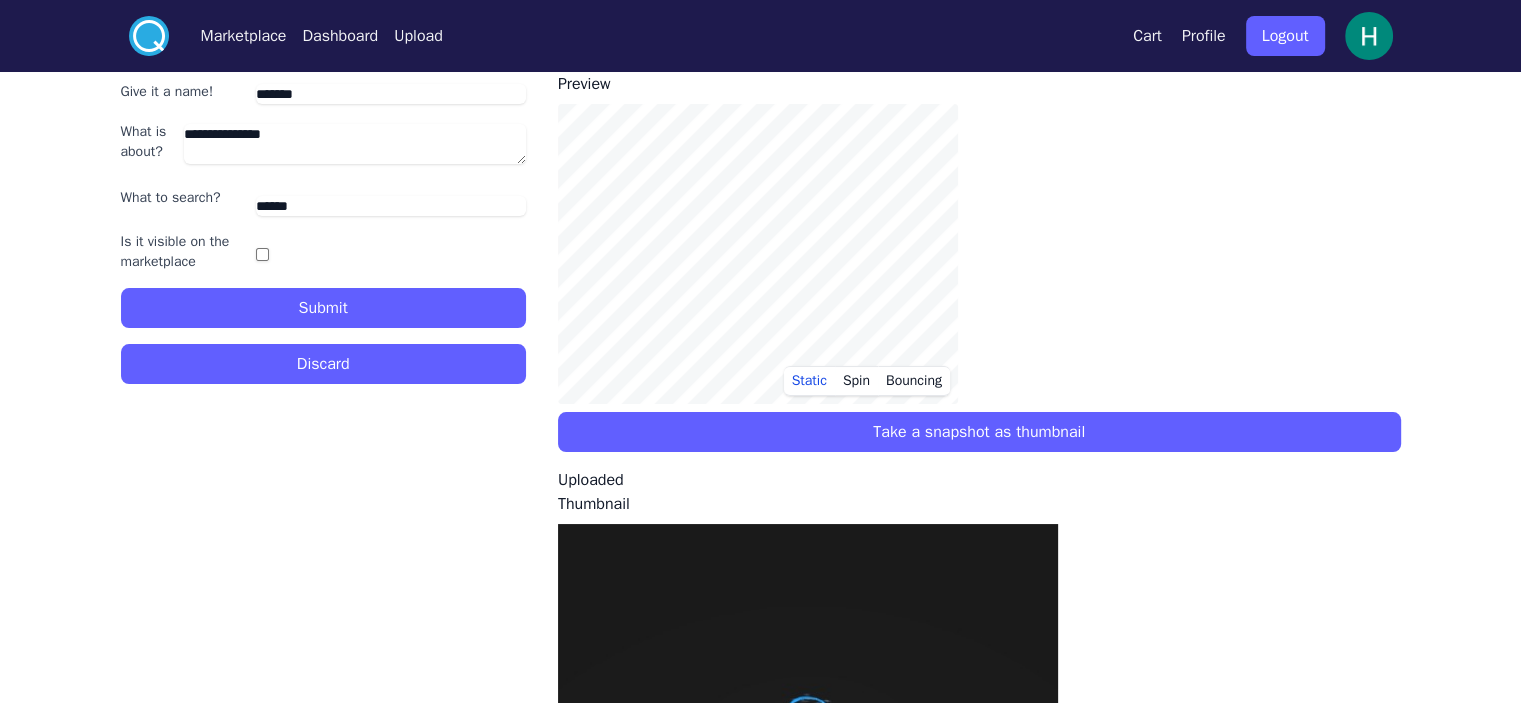 type on "*******" 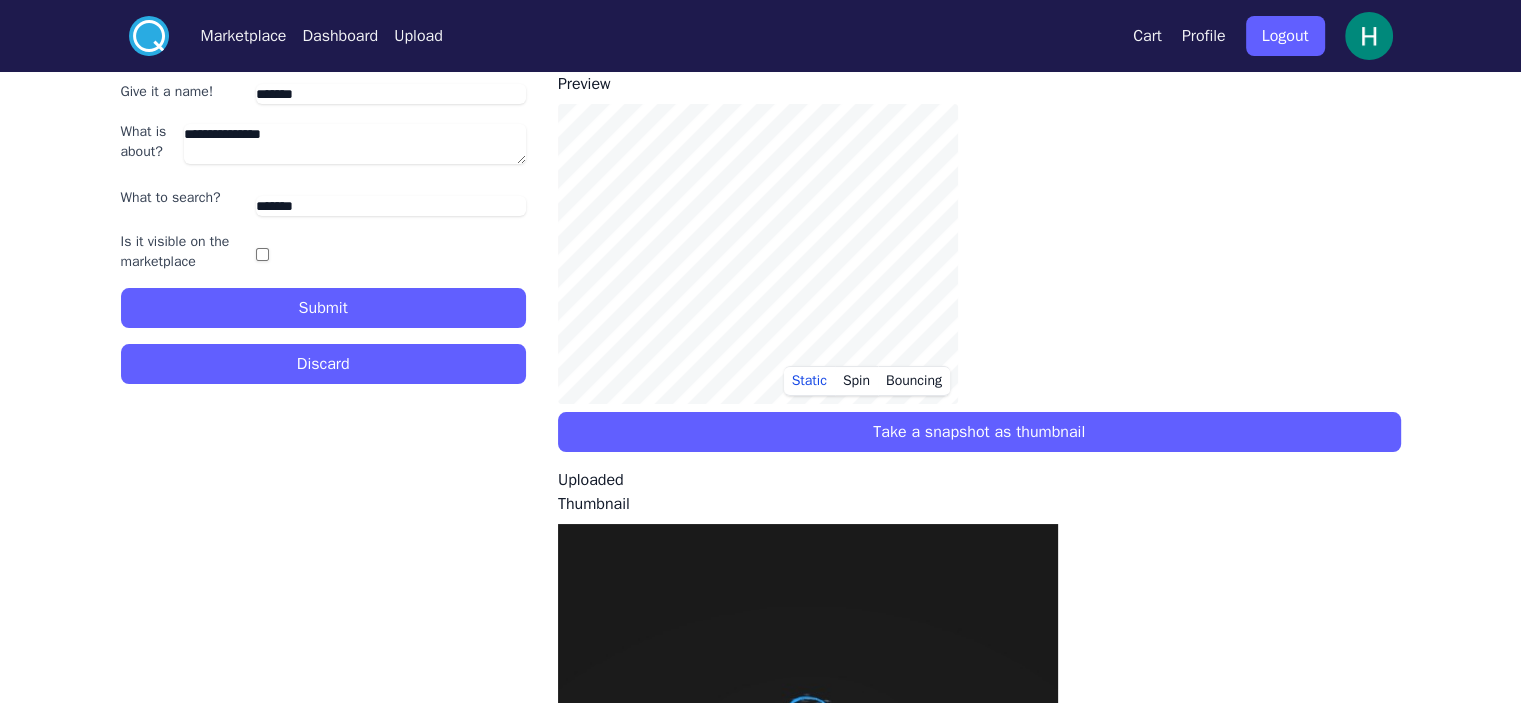 type 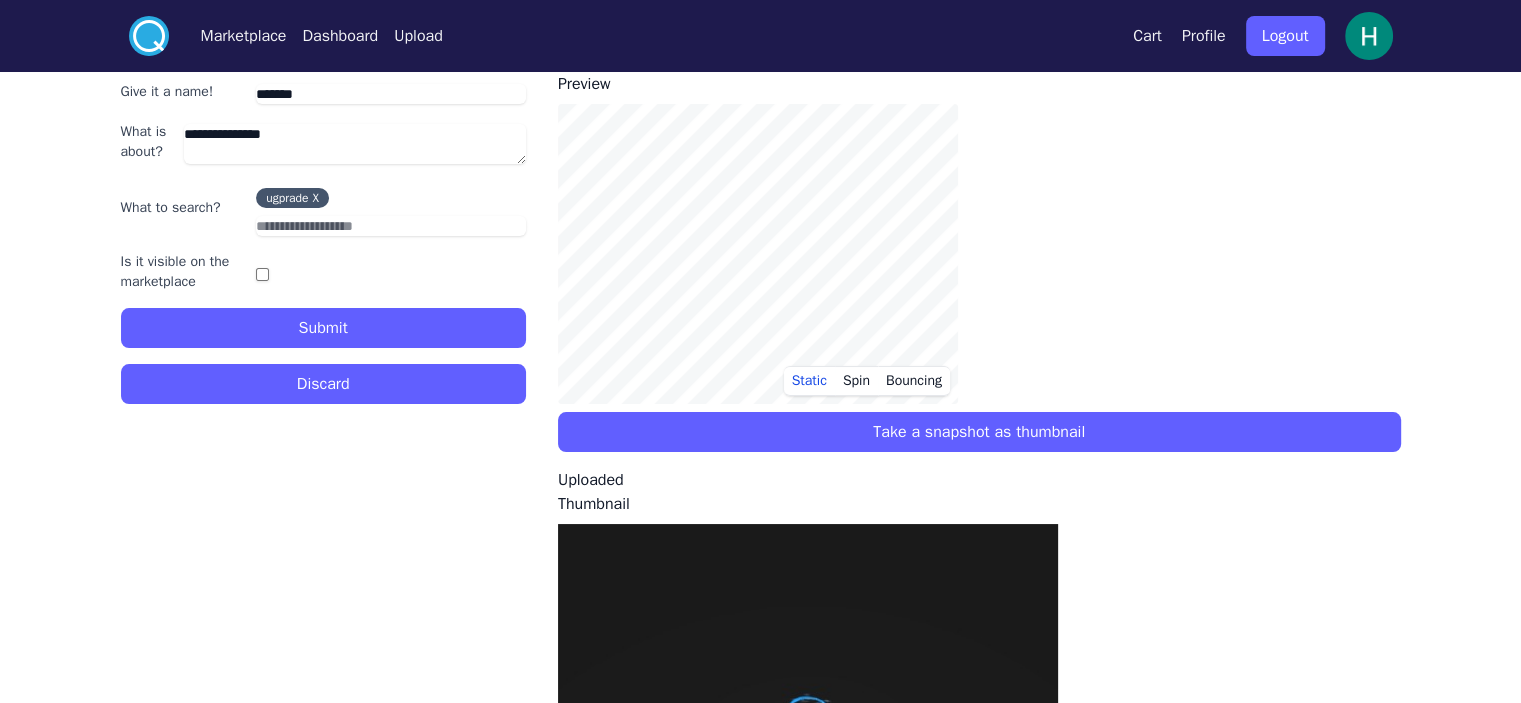 click on "Submit" at bounding box center (323, 328) 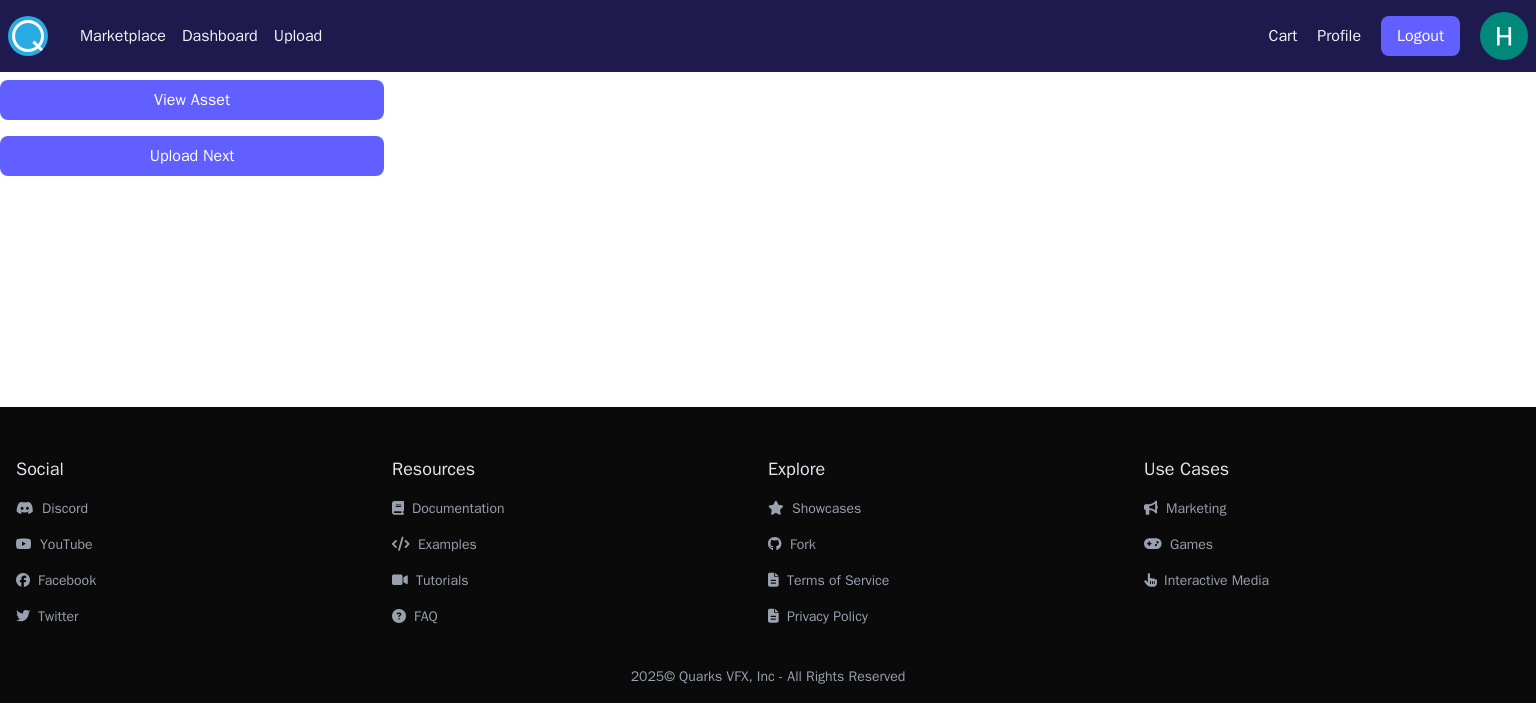 click on "View Asset" at bounding box center (192, 100) 